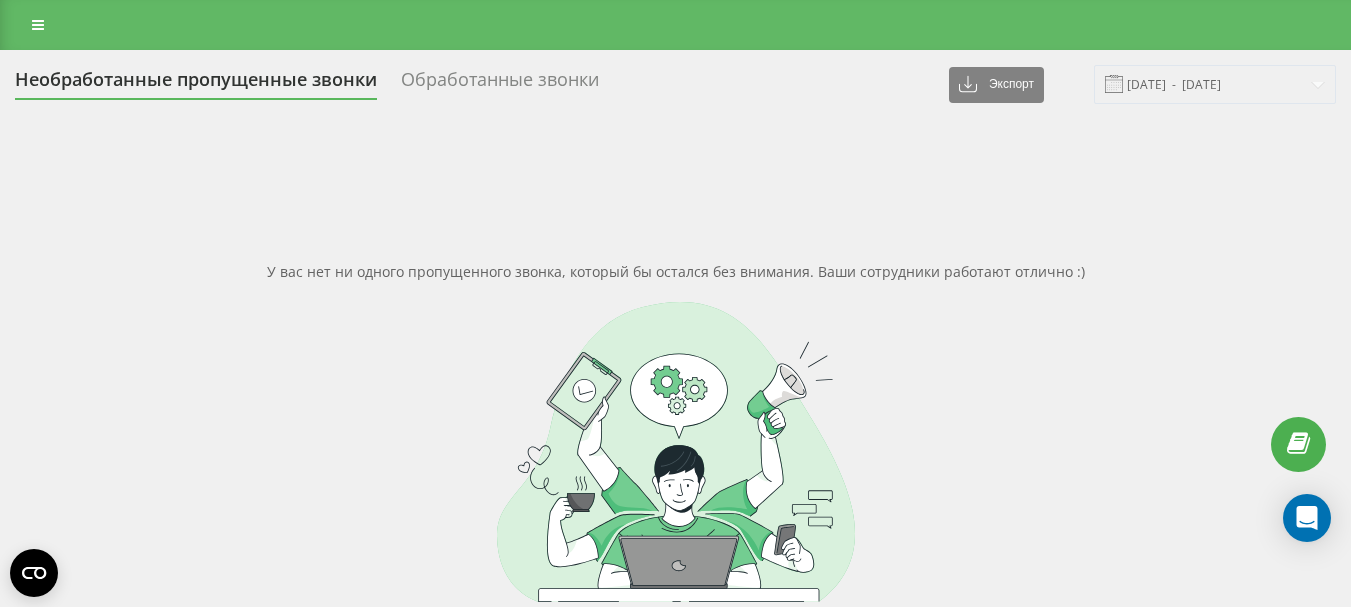 scroll, scrollTop: 0, scrollLeft: 0, axis: both 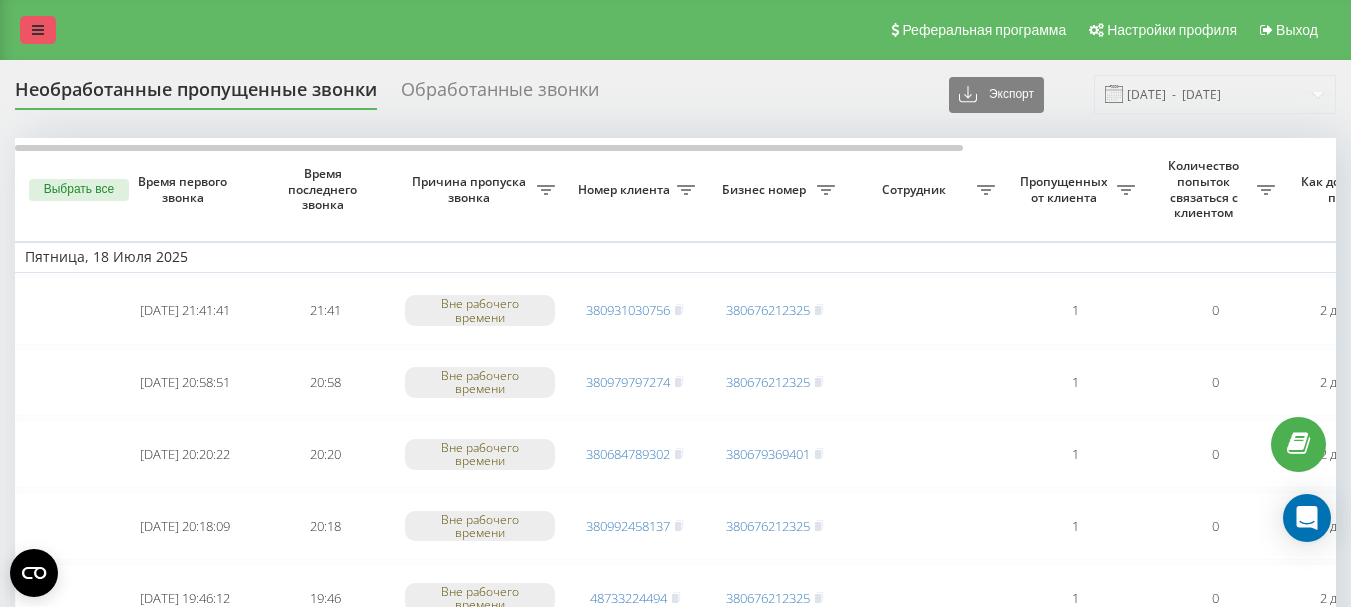 click at bounding box center (38, 30) 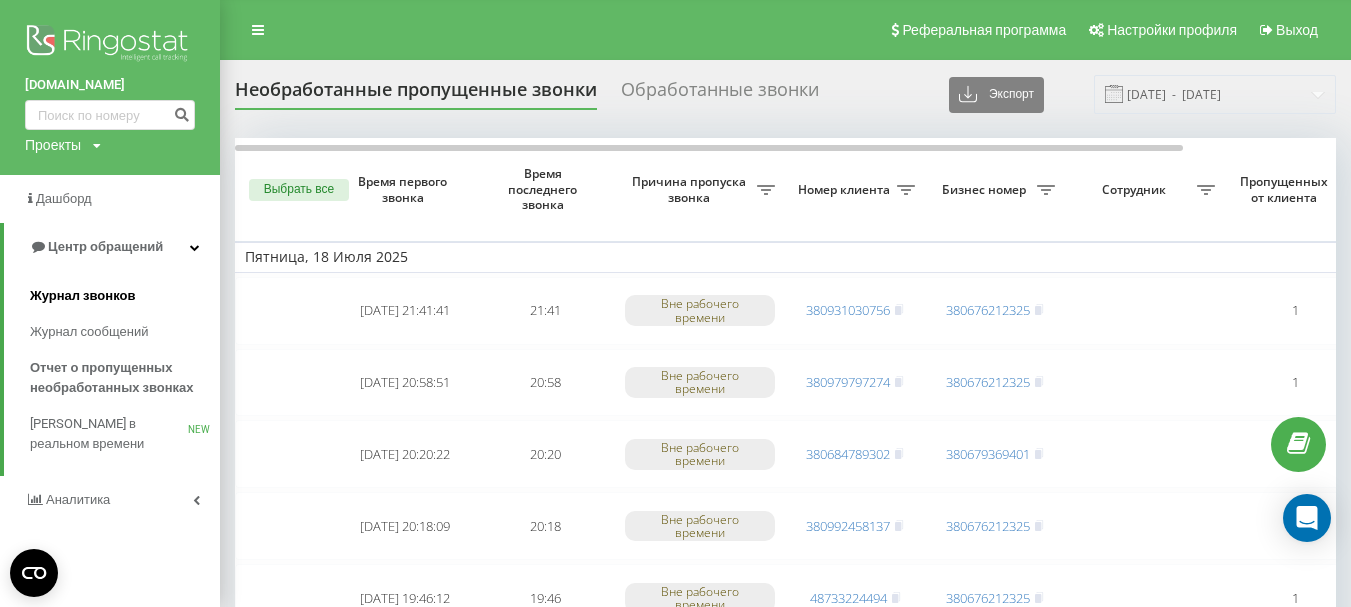 click on "Журнал звонков" at bounding box center (82, 296) 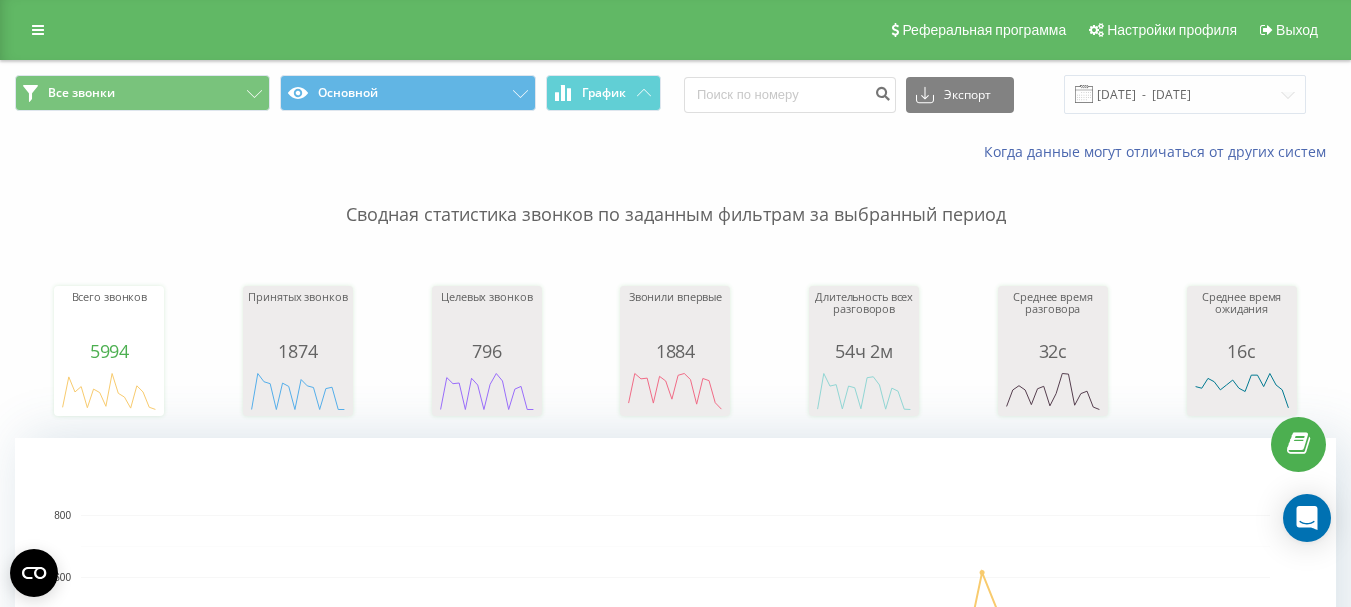 scroll, scrollTop: 0, scrollLeft: 0, axis: both 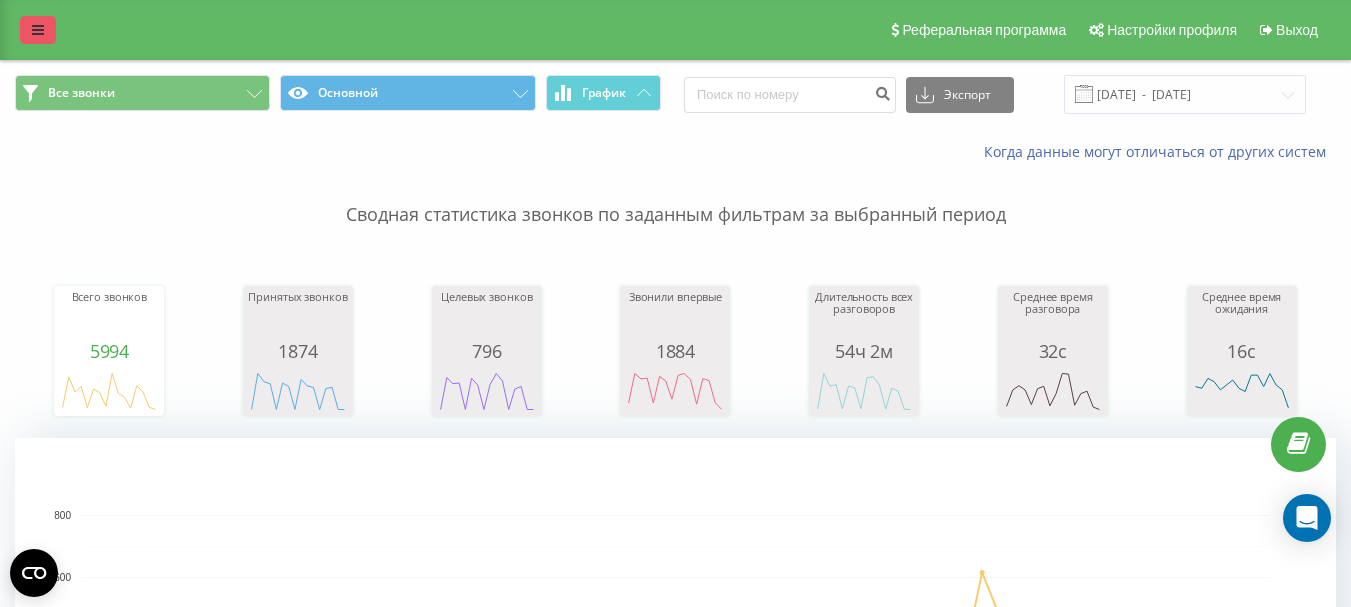 click at bounding box center [38, 30] 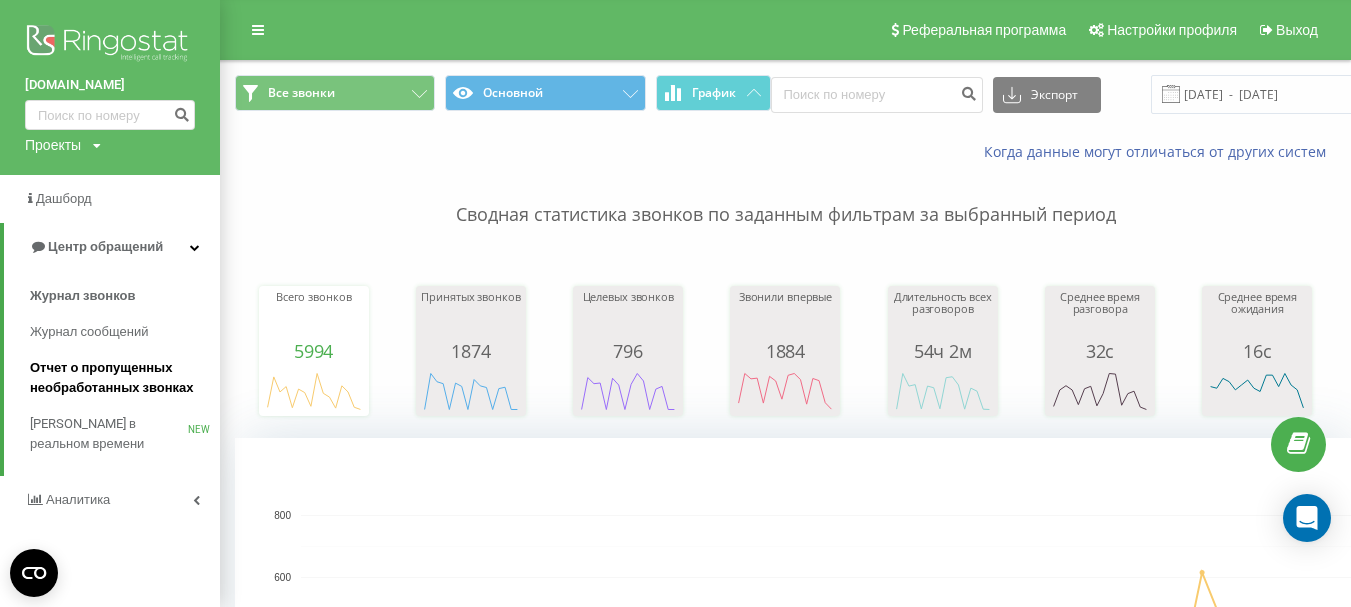 click on "Отчет о пропущенных необработанных звонках" at bounding box center [120, 378] 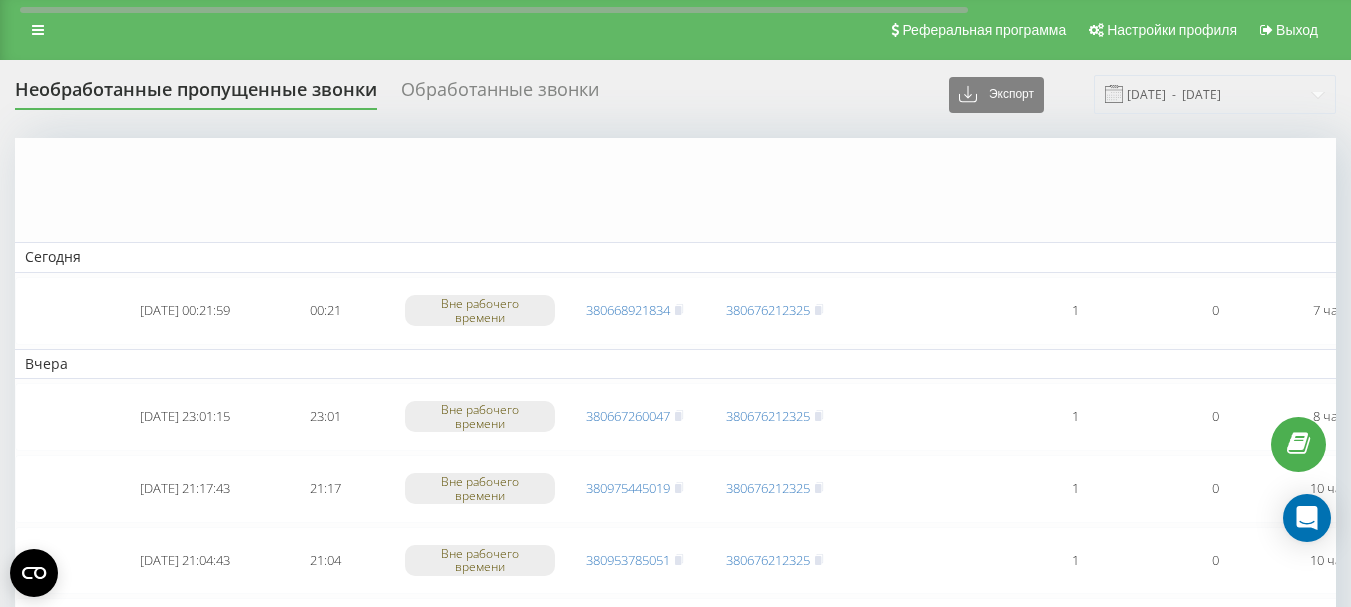 scroll, scrollTop: 1849, scrollLeft: 0, axis: vertical 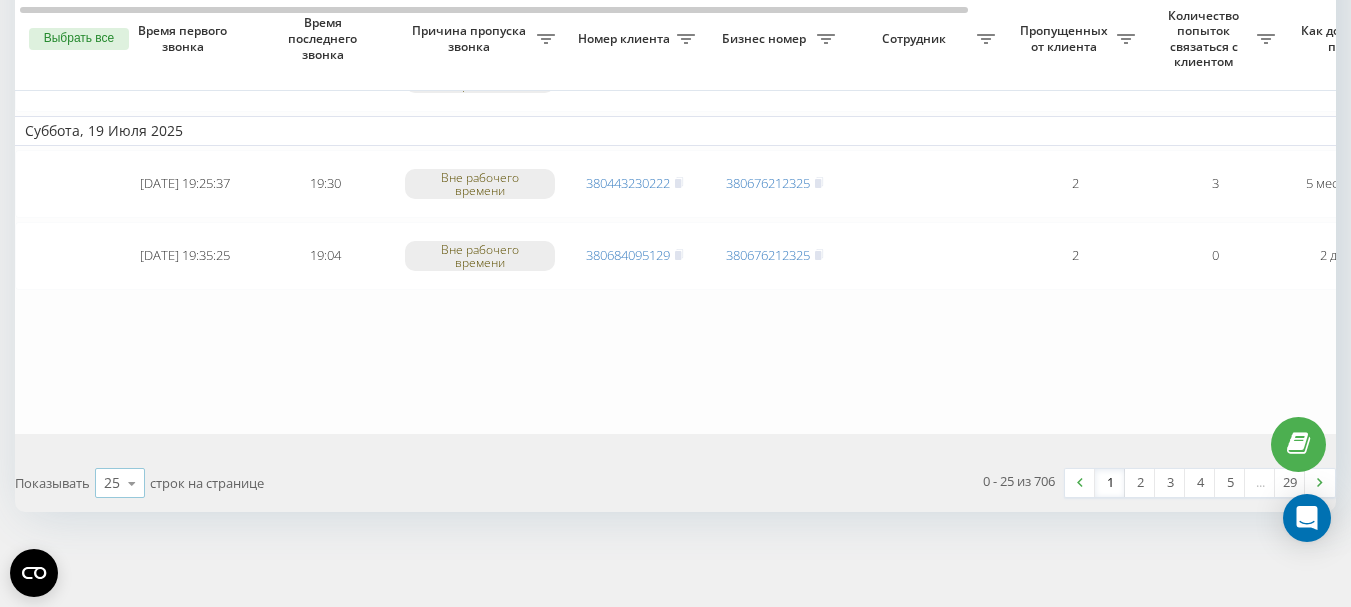 click at bounding box center [132, 483] 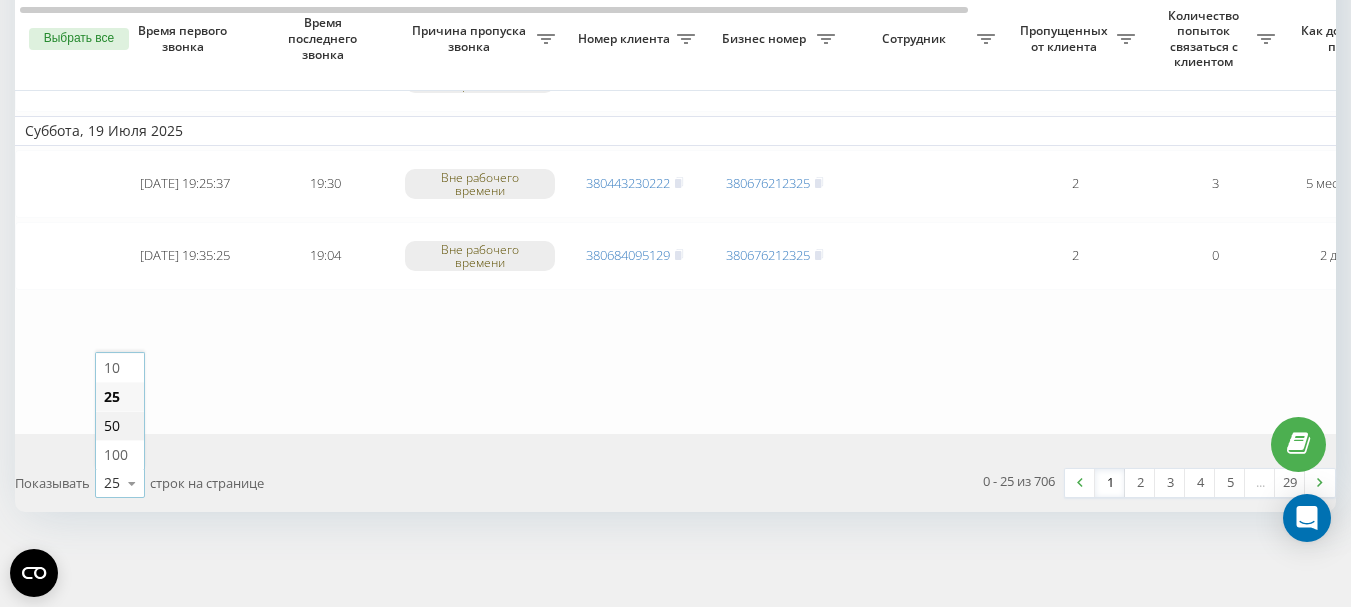 click on "50" at bounding box center [112, 425] 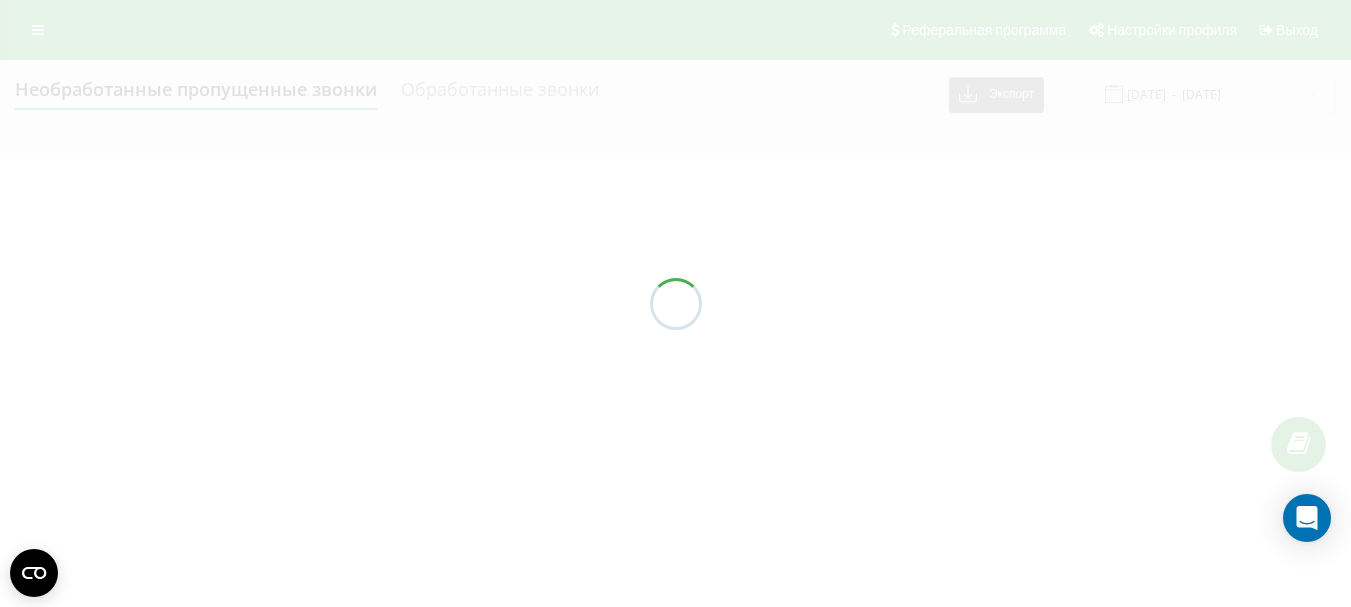 scroll, scrollTop: 0, scrollLeft: 0, axis: both 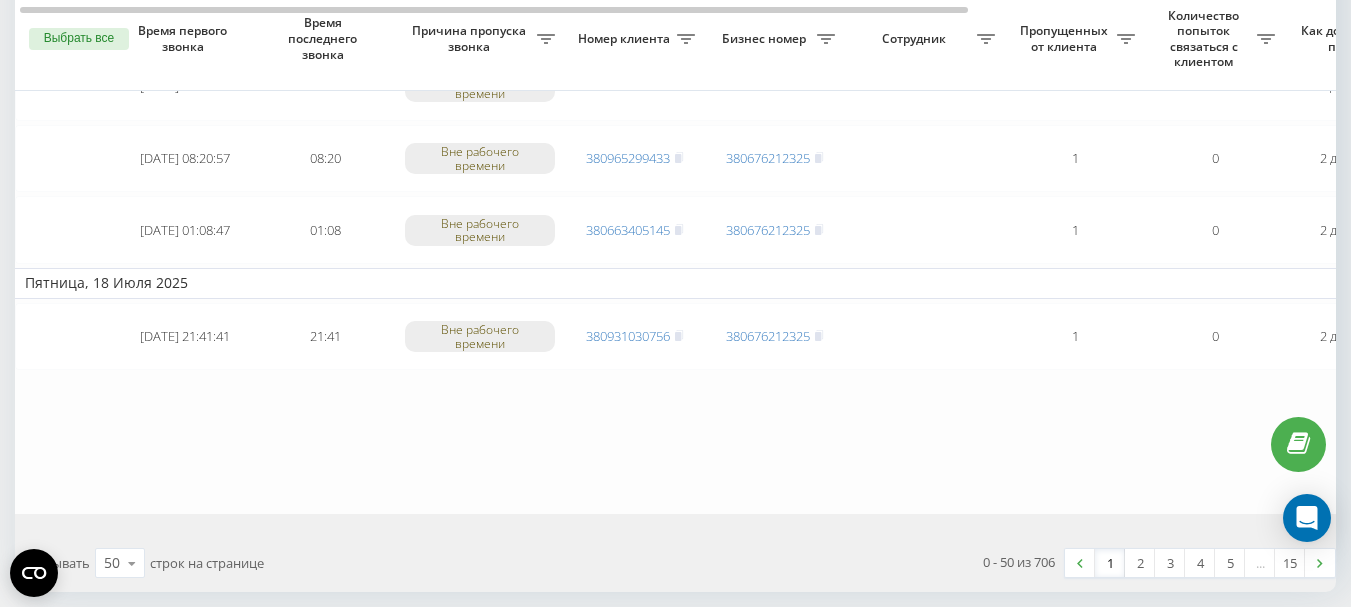 click on "2" at bounding box center (1140, 563) 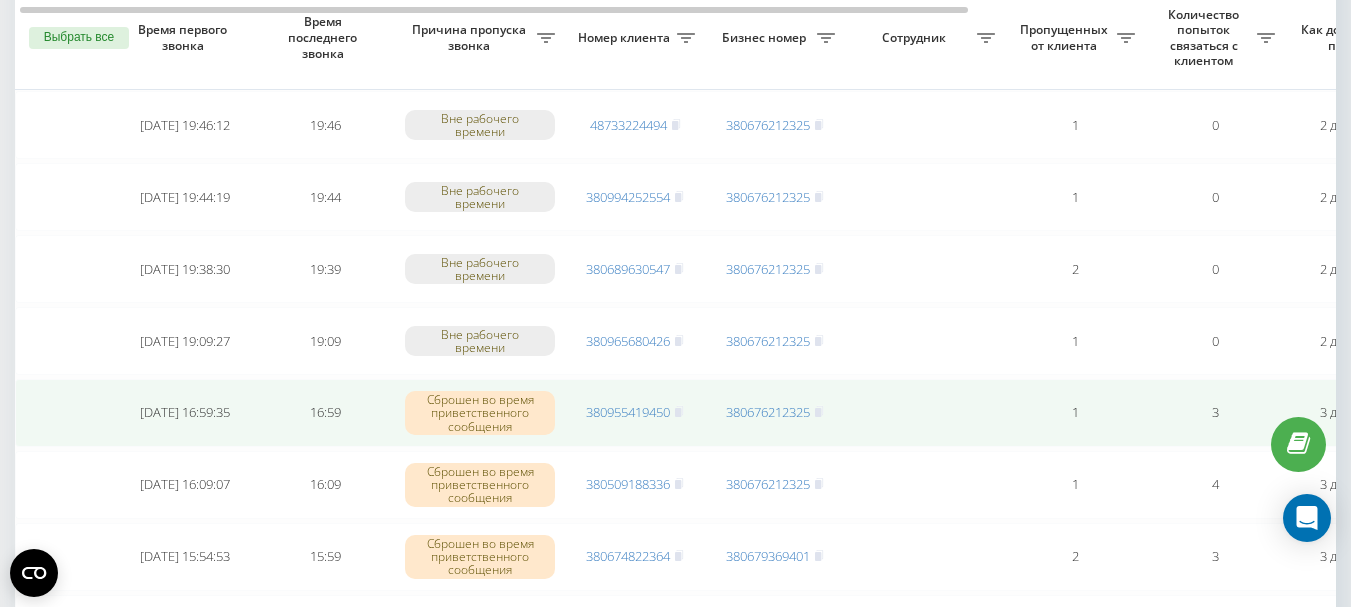 scroll, scrollTop: 400, scrollLeft: 0, axis: vertical 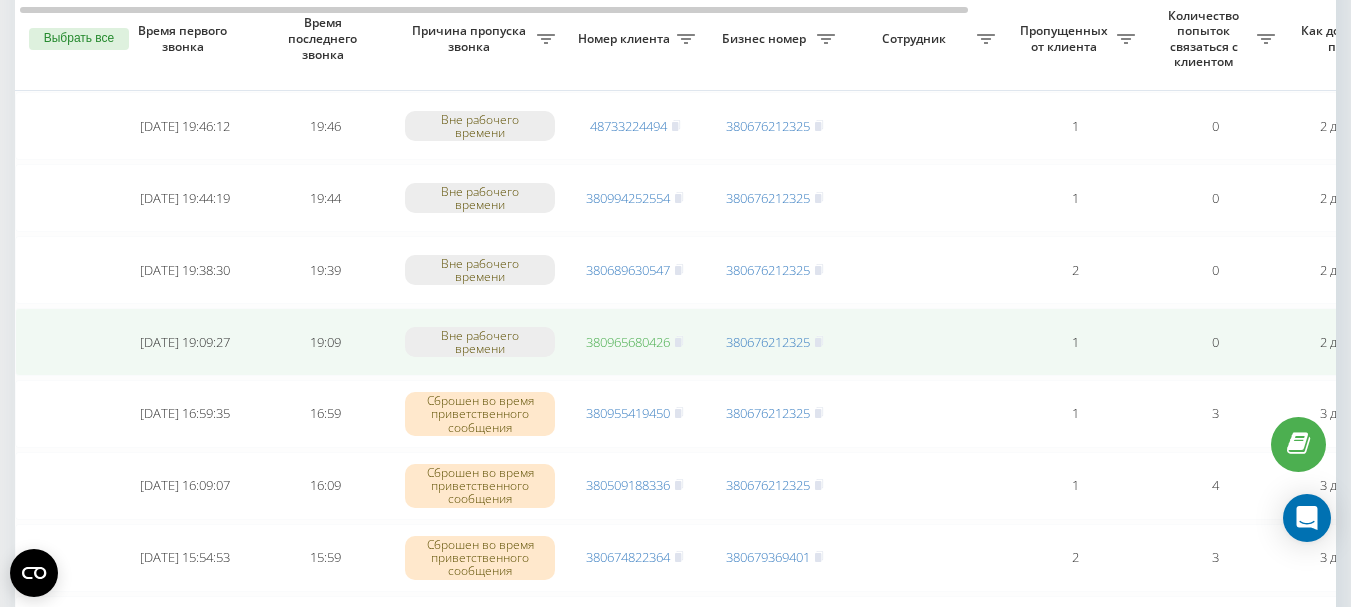 click on "380965680426" at bounding box center [628, 342] 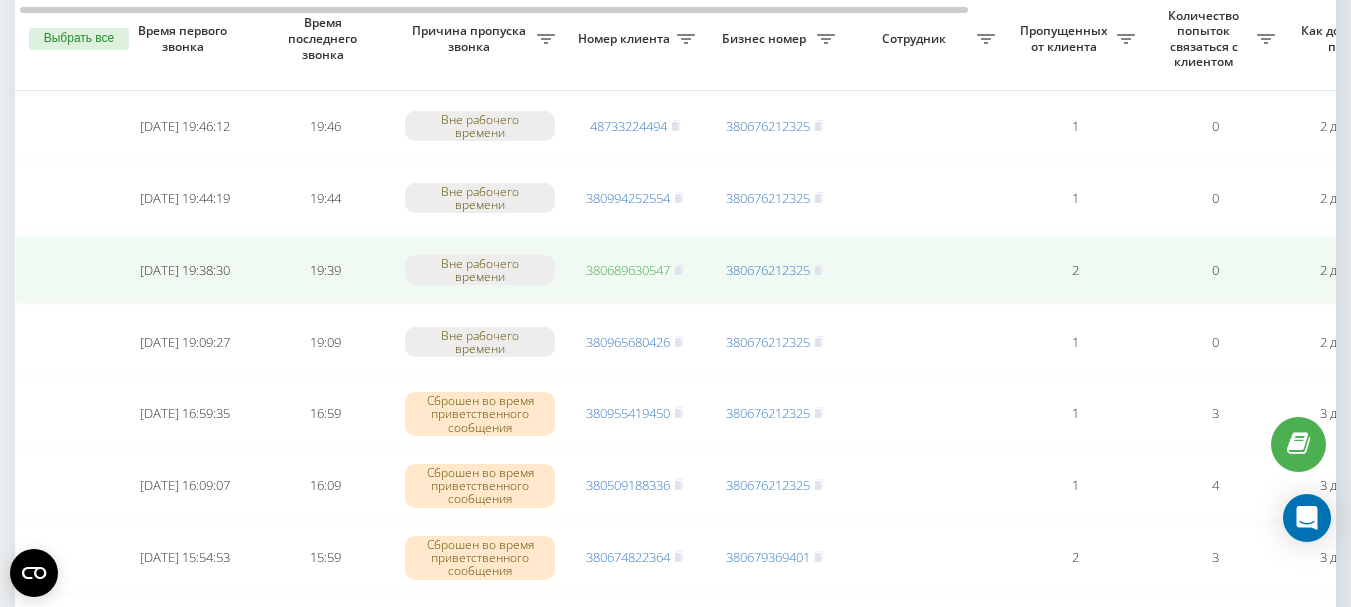 click on "380689630547" at bounding box center [628, 270] 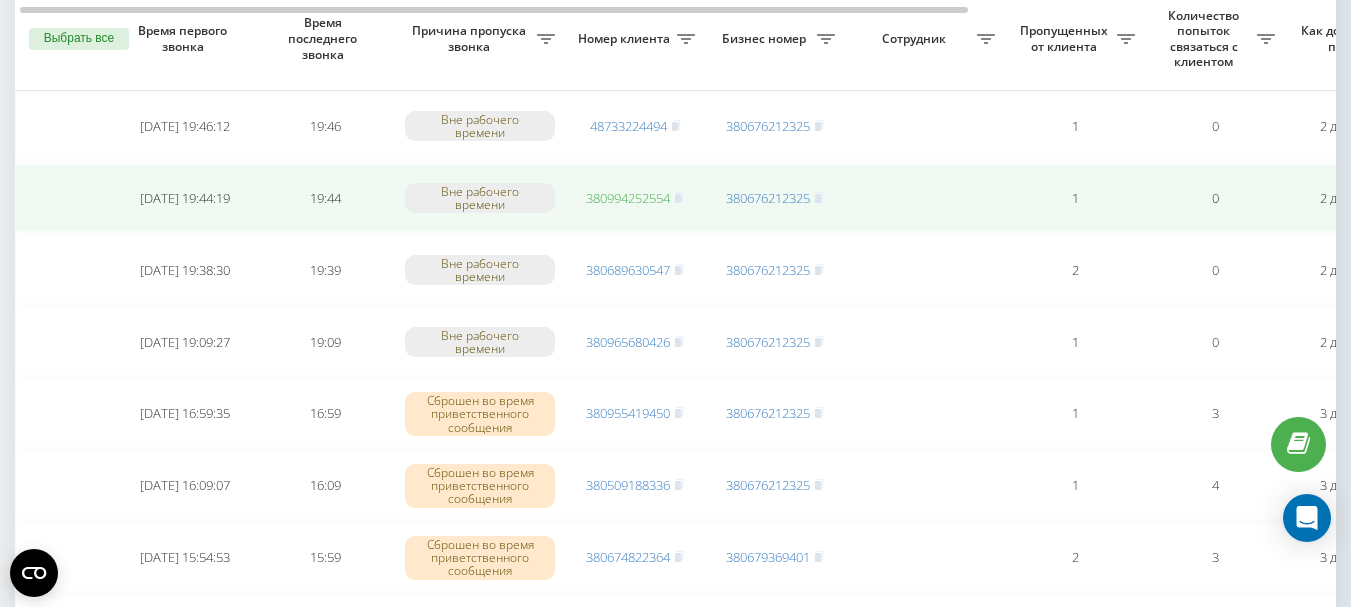click on "380994252554" at bounding box center (628, 198) 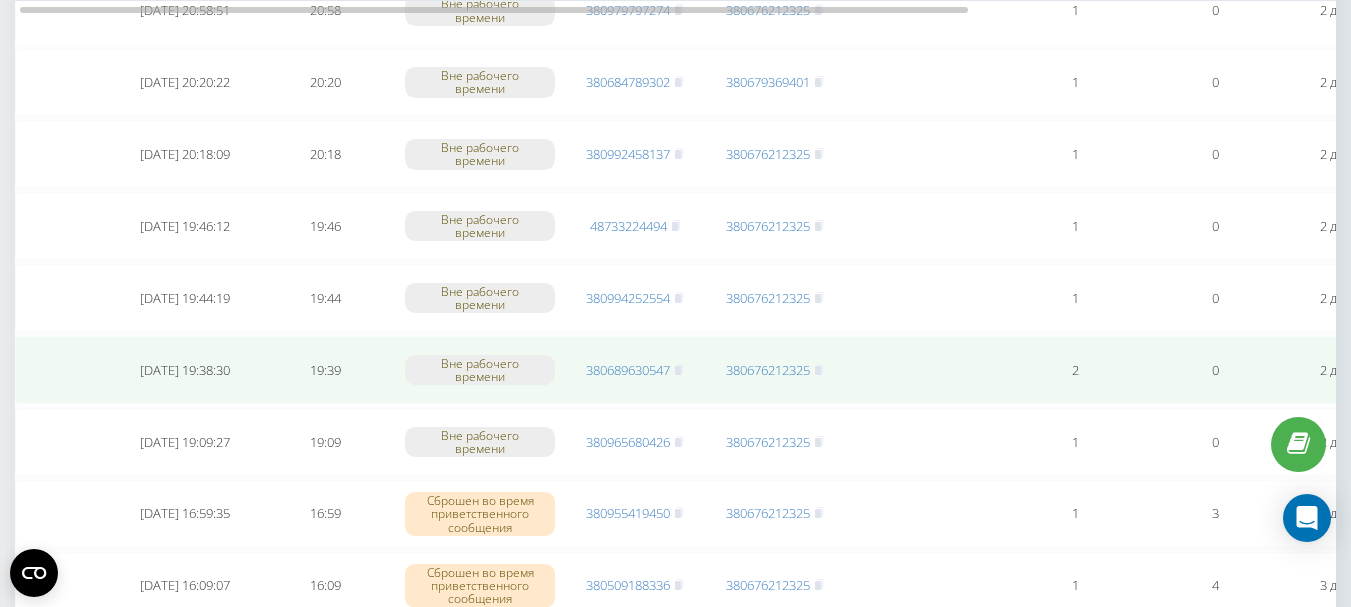 scroll, scrollTop: 200, scrollLeft: 0, axis: vertical 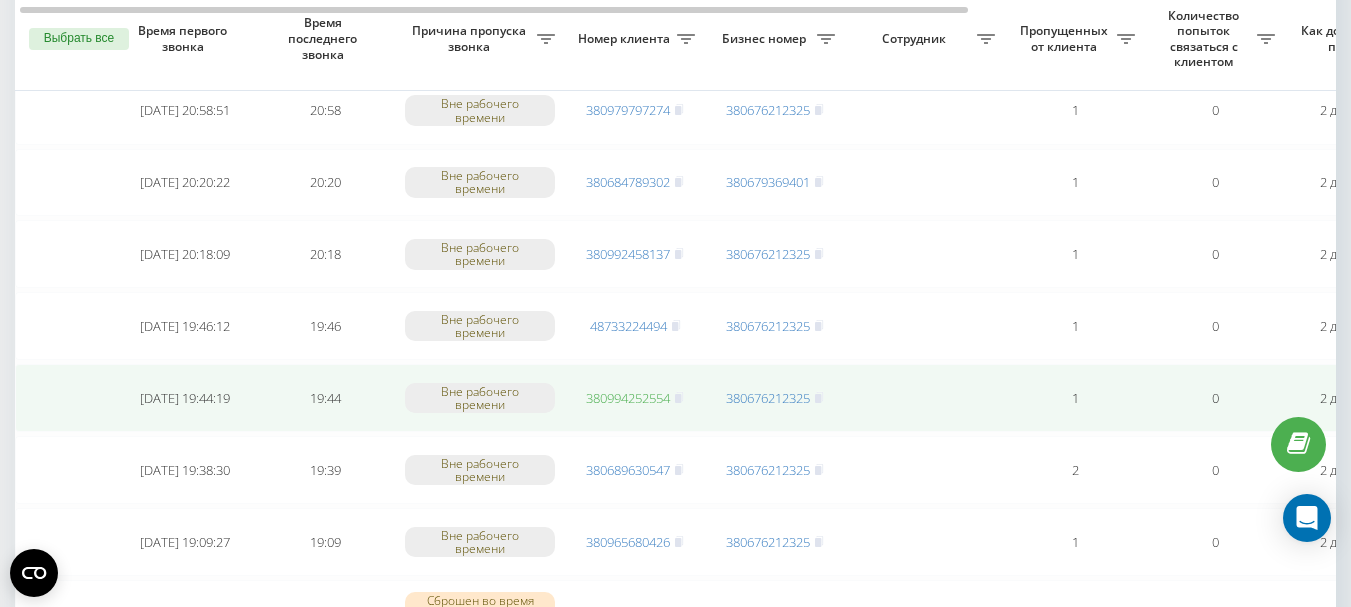 click on "380994252554" at bounding box center [628, 398] 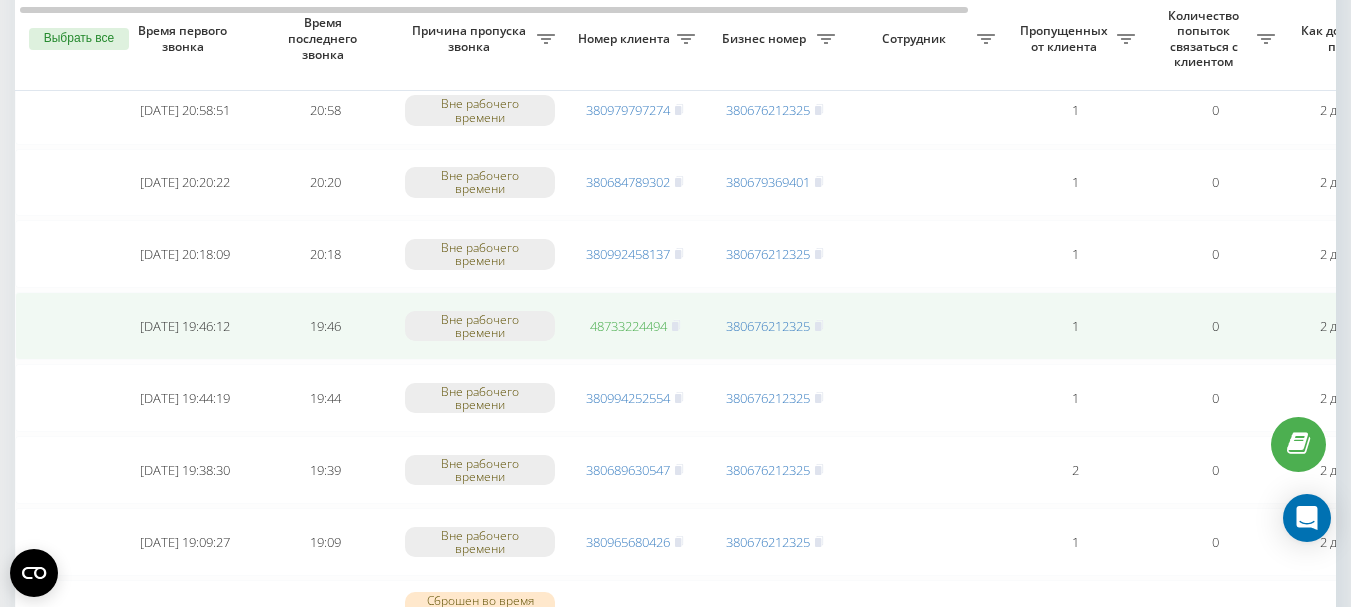 click on "48733224494" at bounding box center [628, 326] 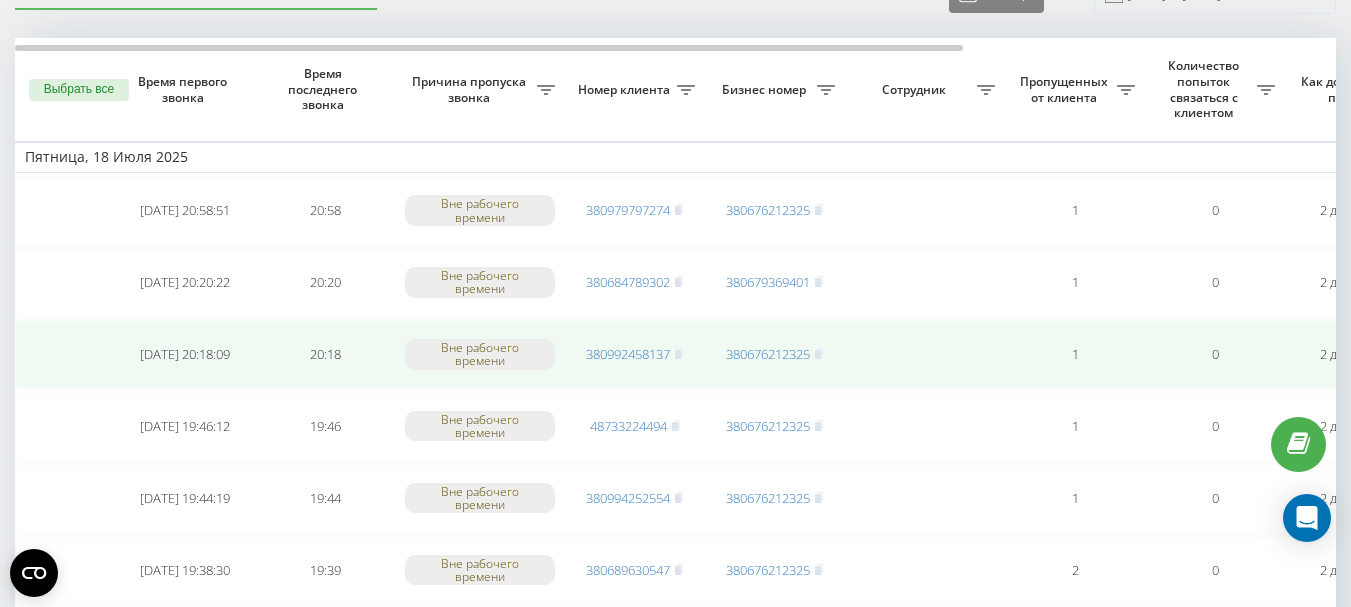 scroll, scrollTop: 0, scrollLeft: 0, axis: both 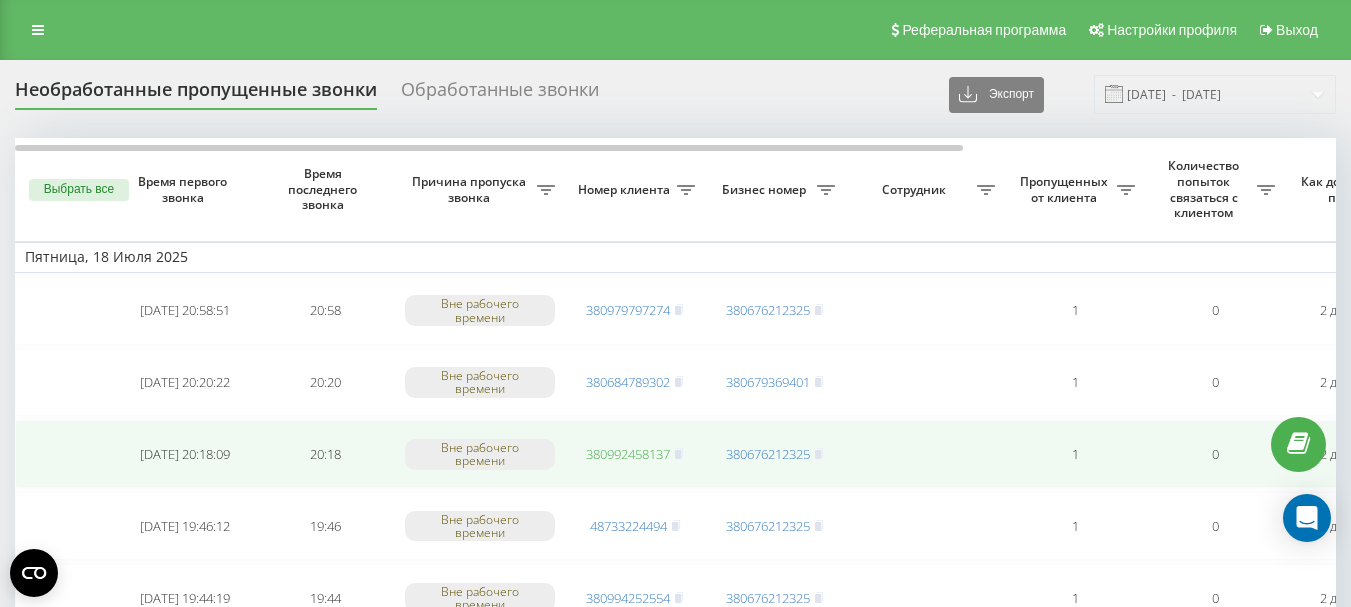 click on "380992458137" at bounding box center [628, 454] 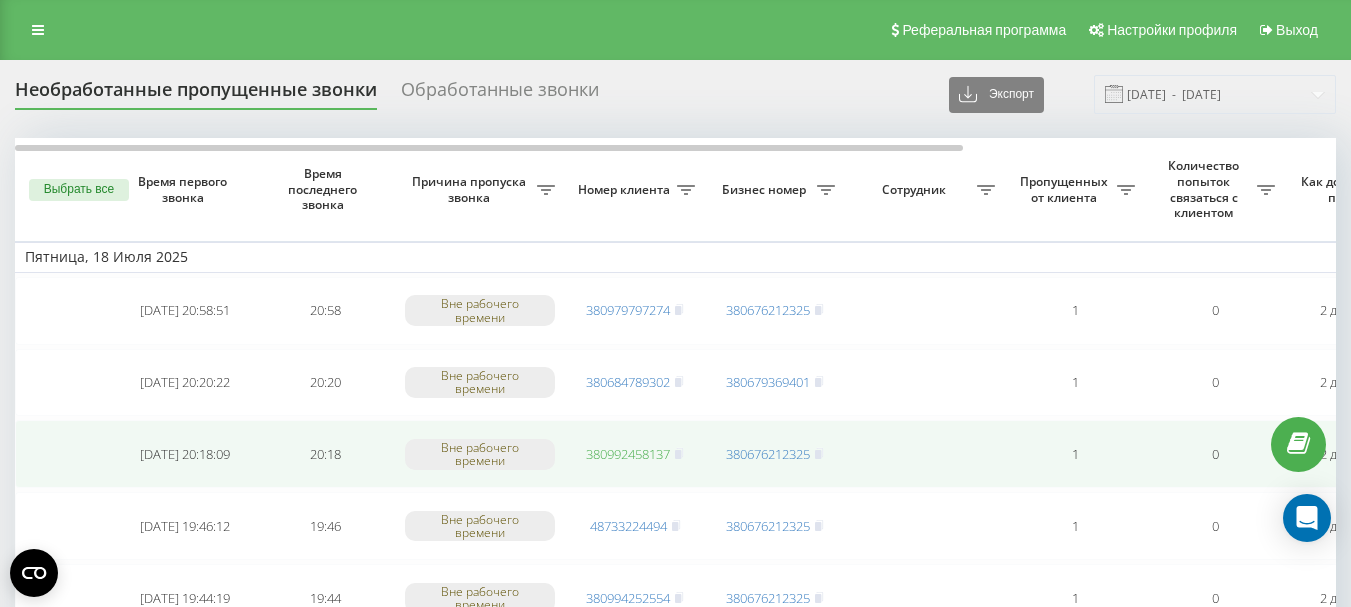 click on "380992458137" at bounding box center (628, 454) 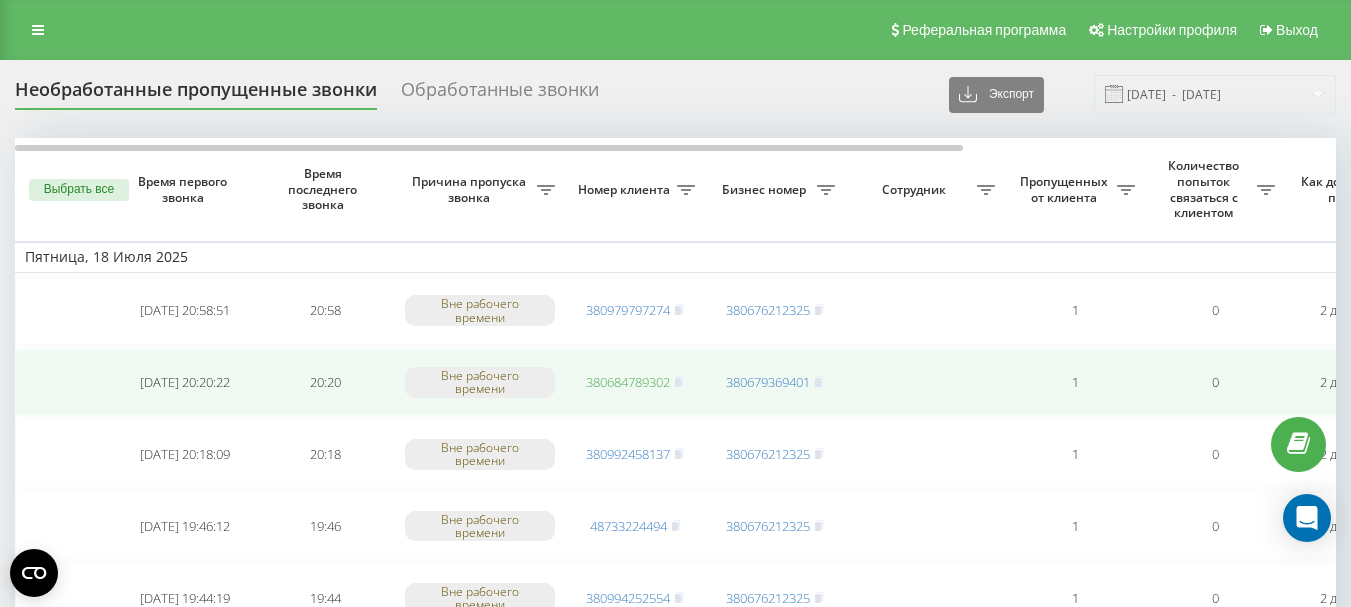 click on "380684789302" at bounding box center (628, 382) 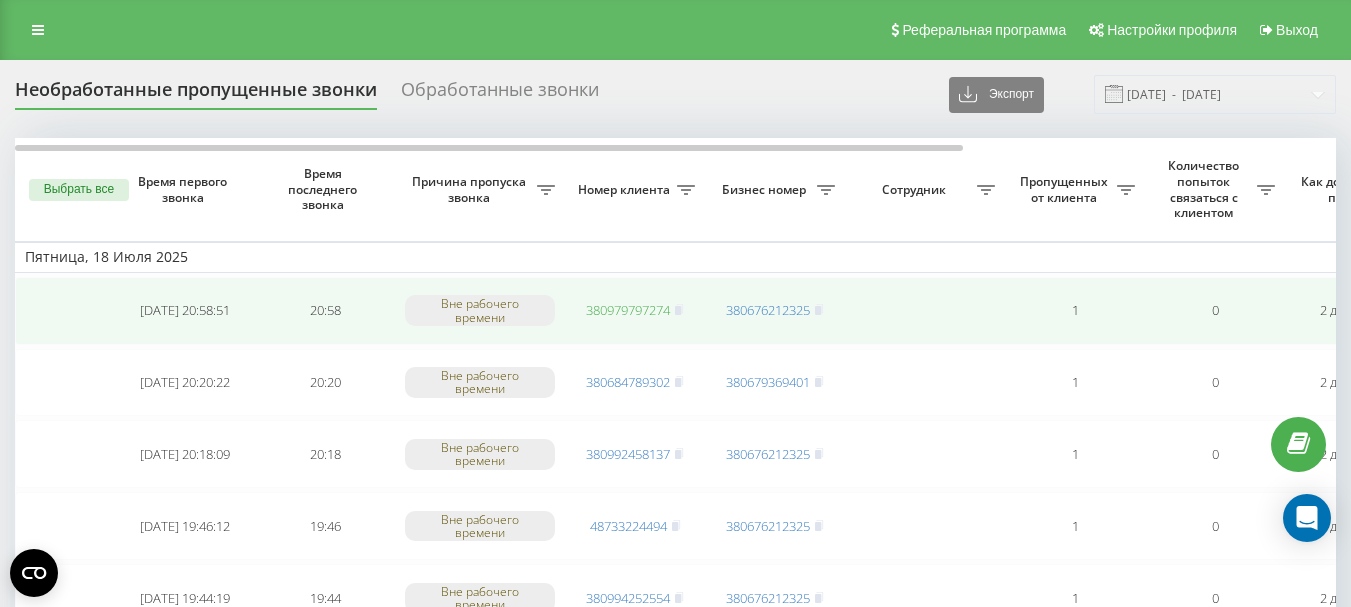 click on "380979797274" at bounding box center [628, 310] 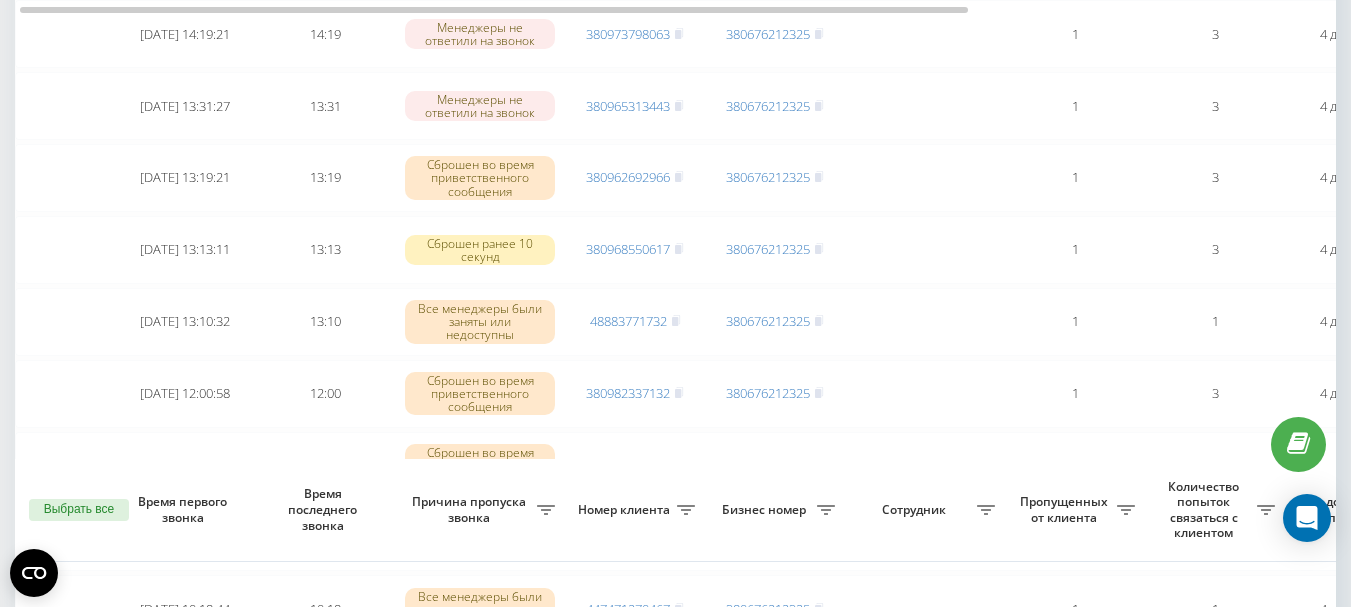 scroll, scrollTop: 3600, scrollLeft: 0, axis: vertical 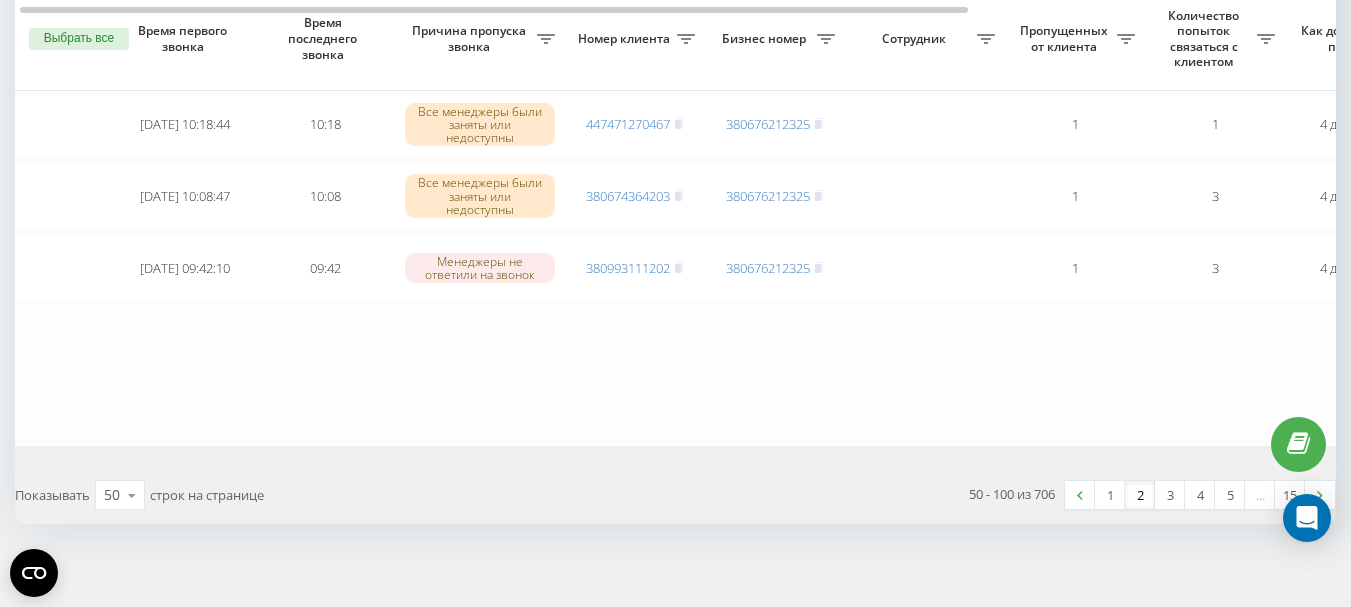 click on "1" at bounding box center (1110, 495) 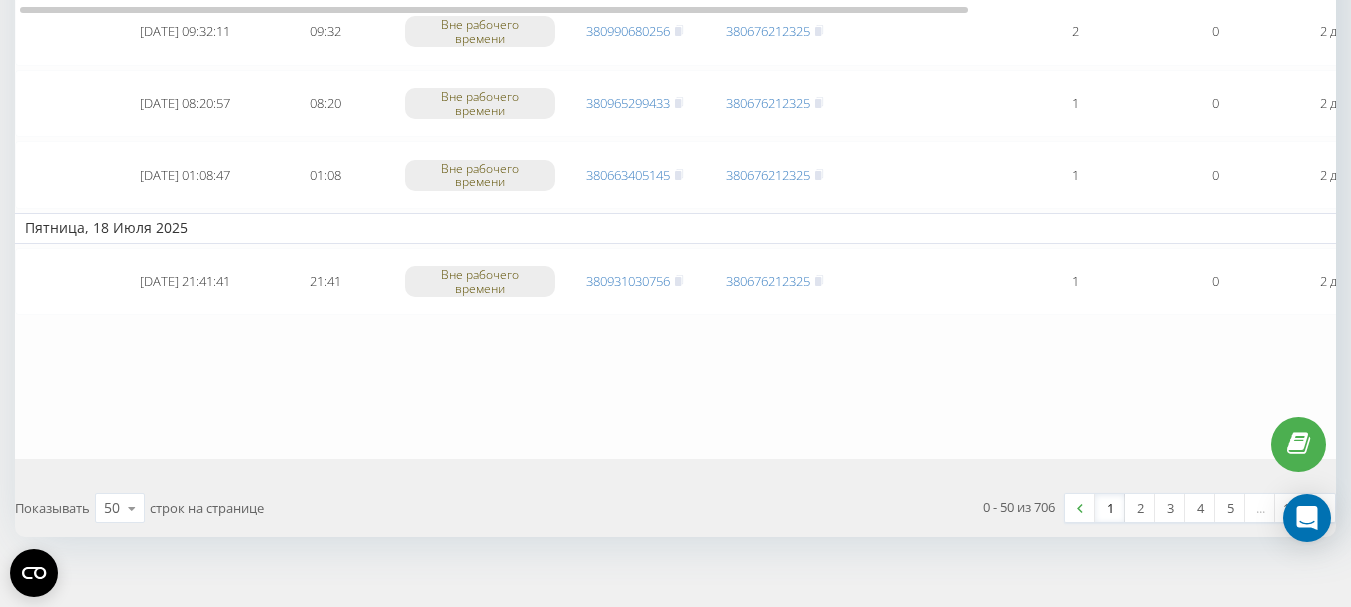scroll, scrollTop: 3480, scrollLeft: 0, axis: vertical 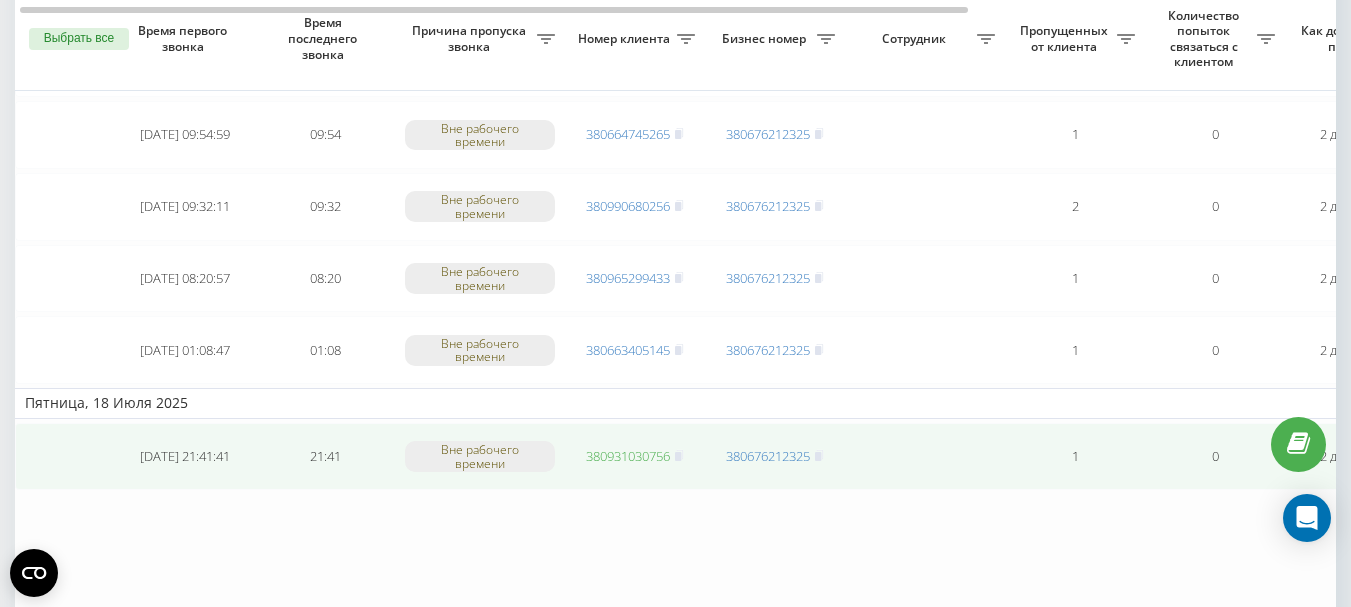 click on "380931030756" at bounding box center [628, 456] 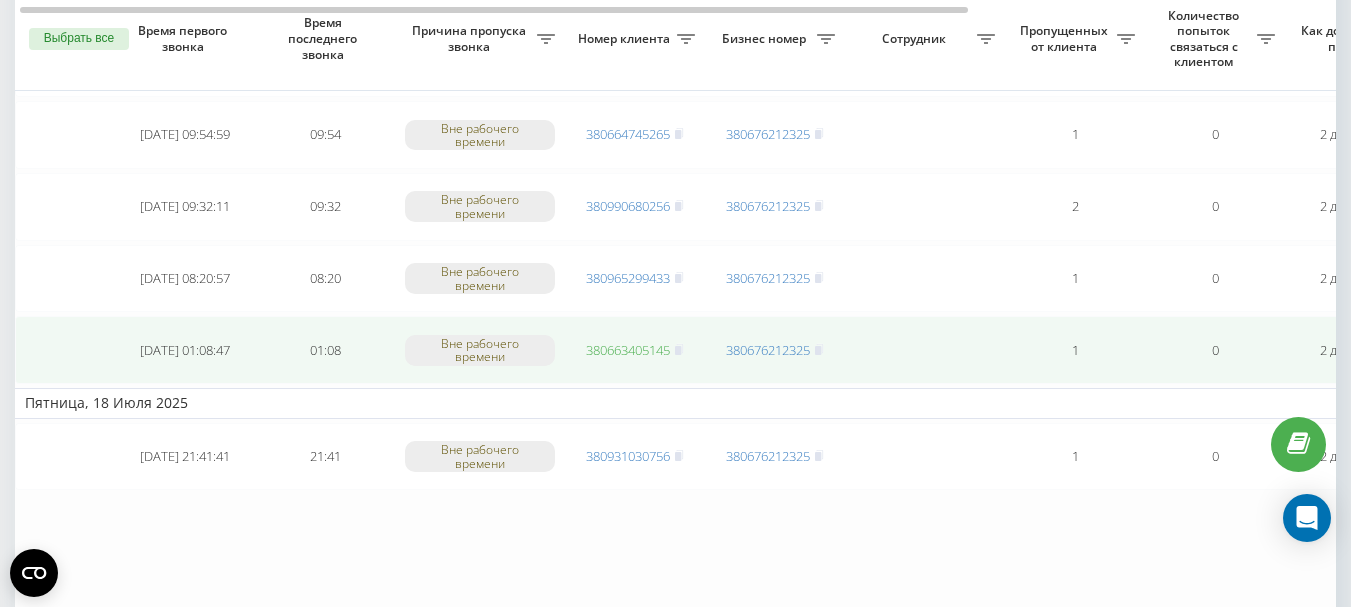 click on "380663405145" at bounding box center [628, 350] 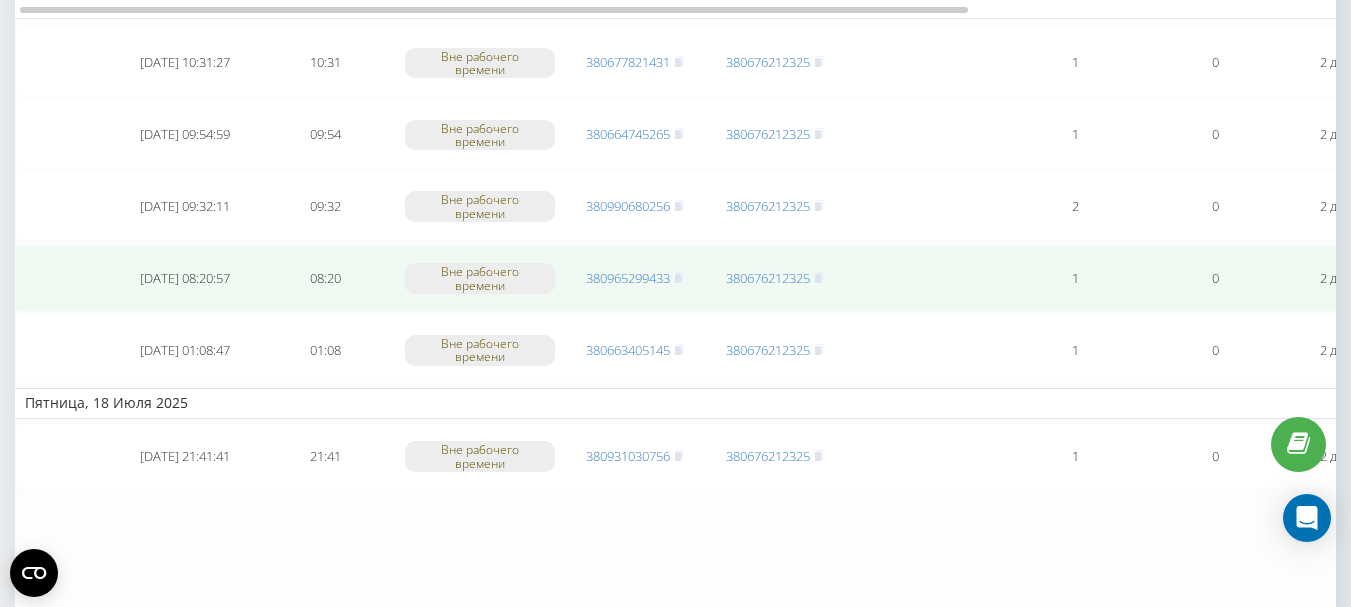 scroll, scrollTop: 3280, scrollLeft: 0, axis: vertical 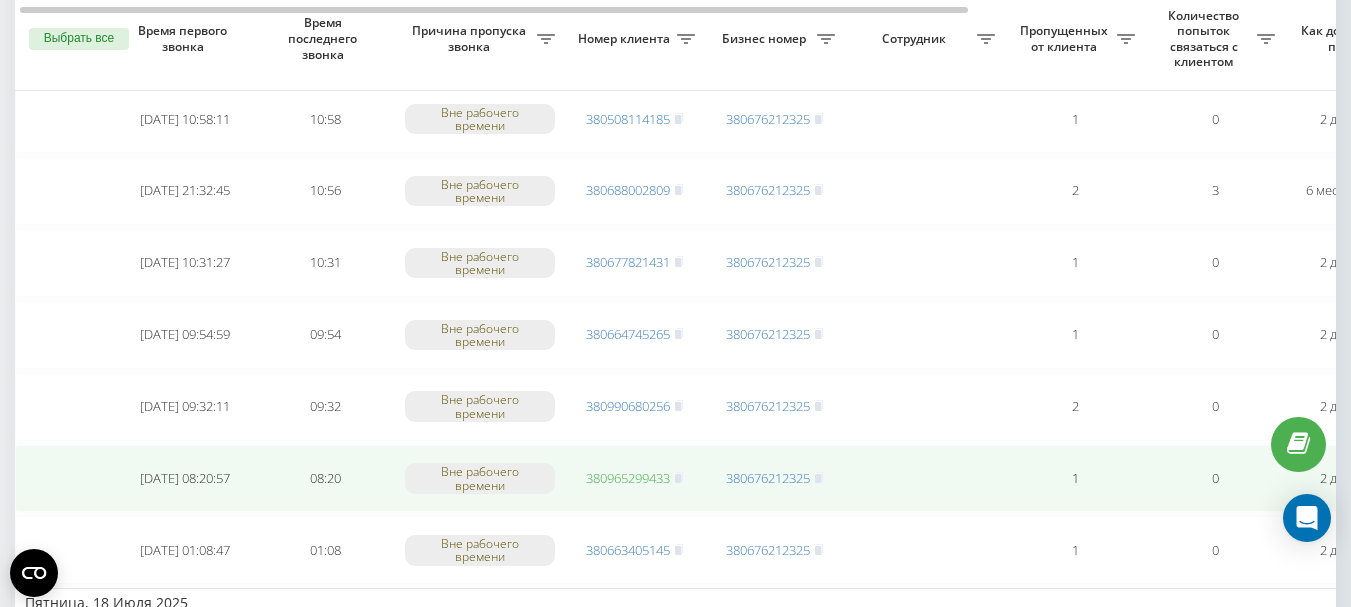 click on "380965299433" at bounding box center (628, 478) 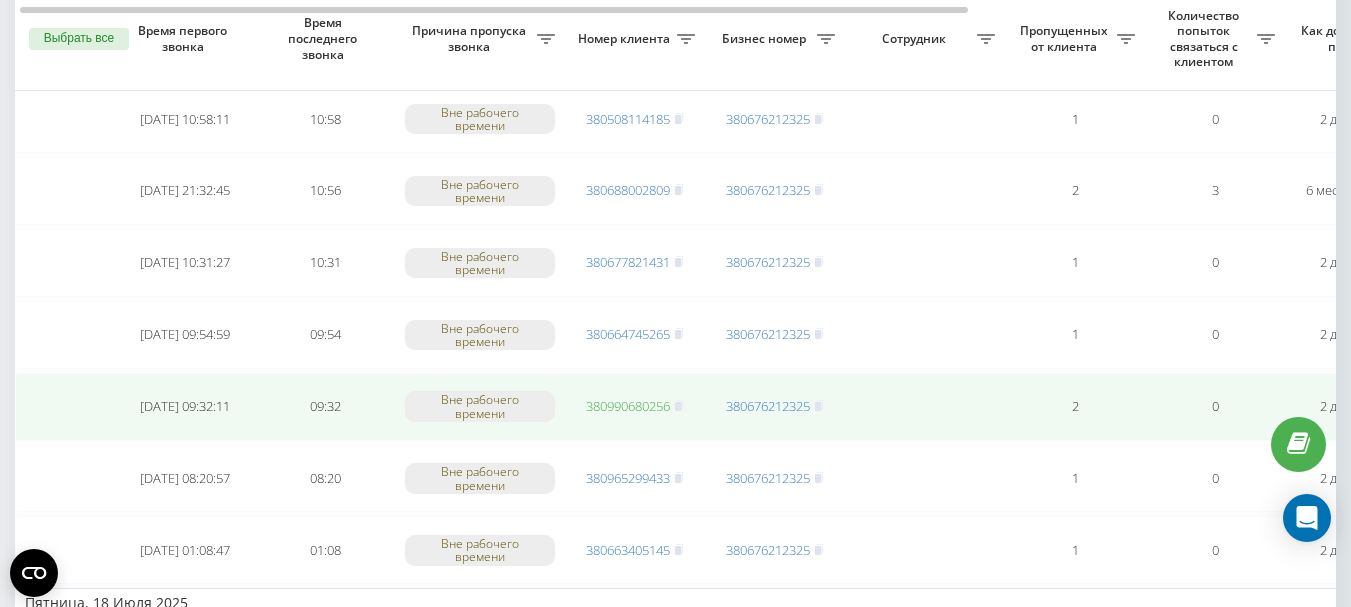 click on "380990680256" at bounding box center [628, 406] 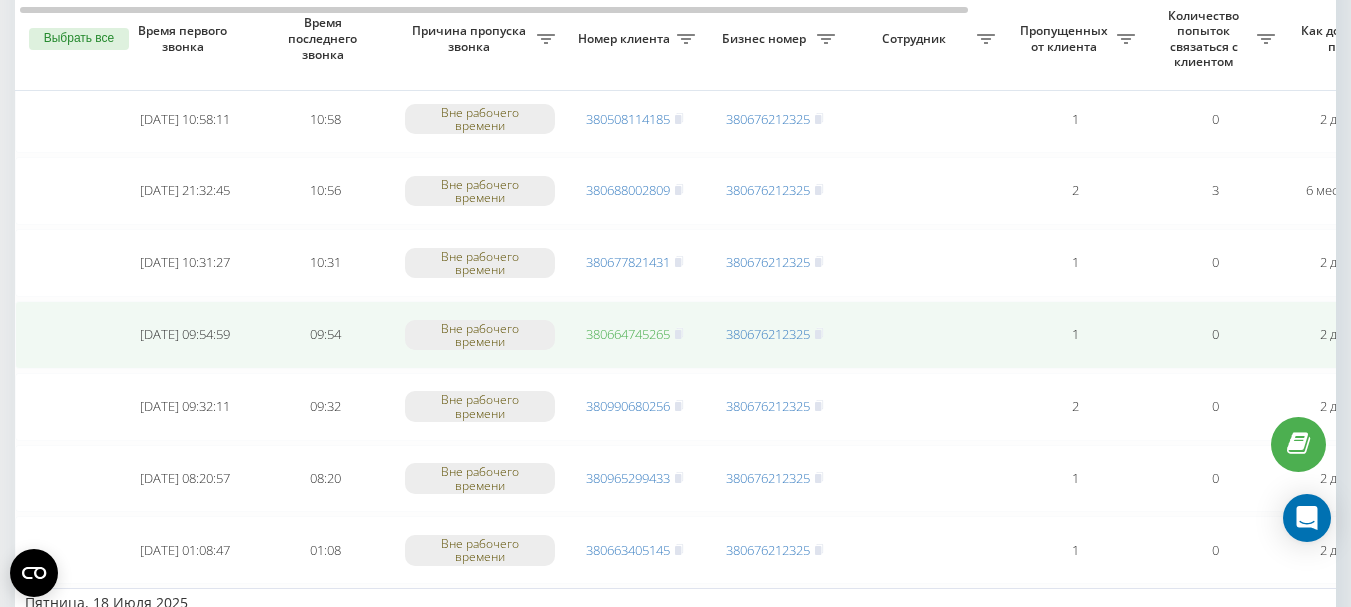 click on "380664745265" at bounding box center [628, 334] 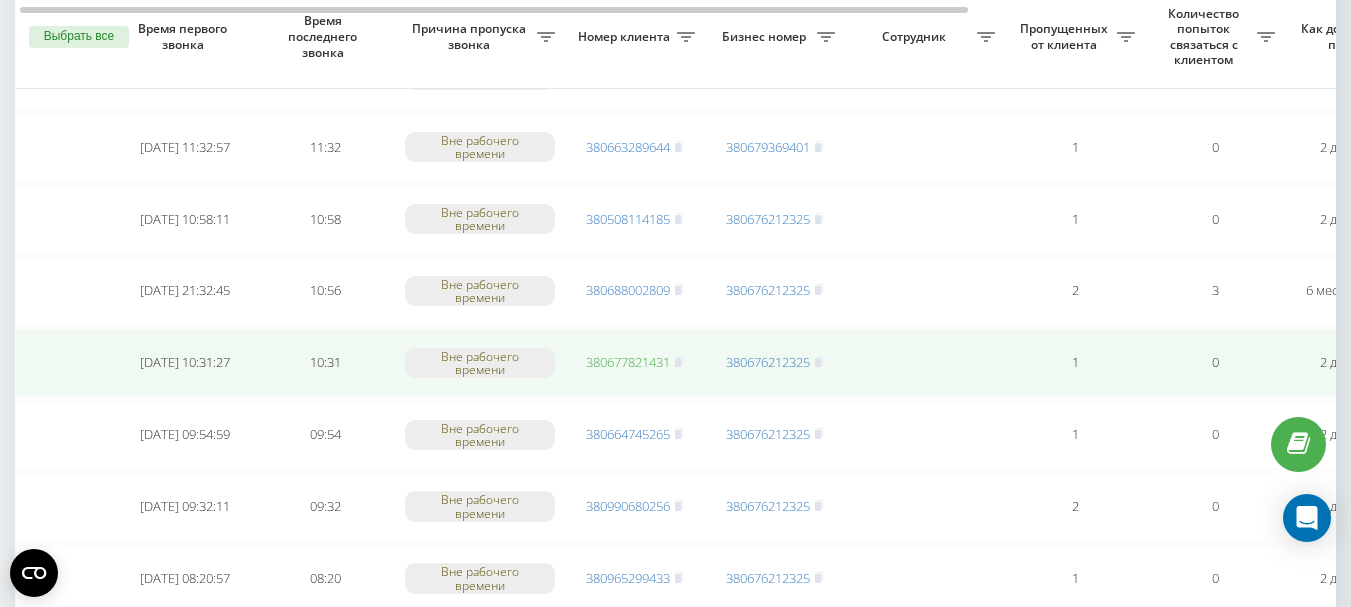 scroll, scrollTop: 3080, scrollLeft: 0, axis: vertical 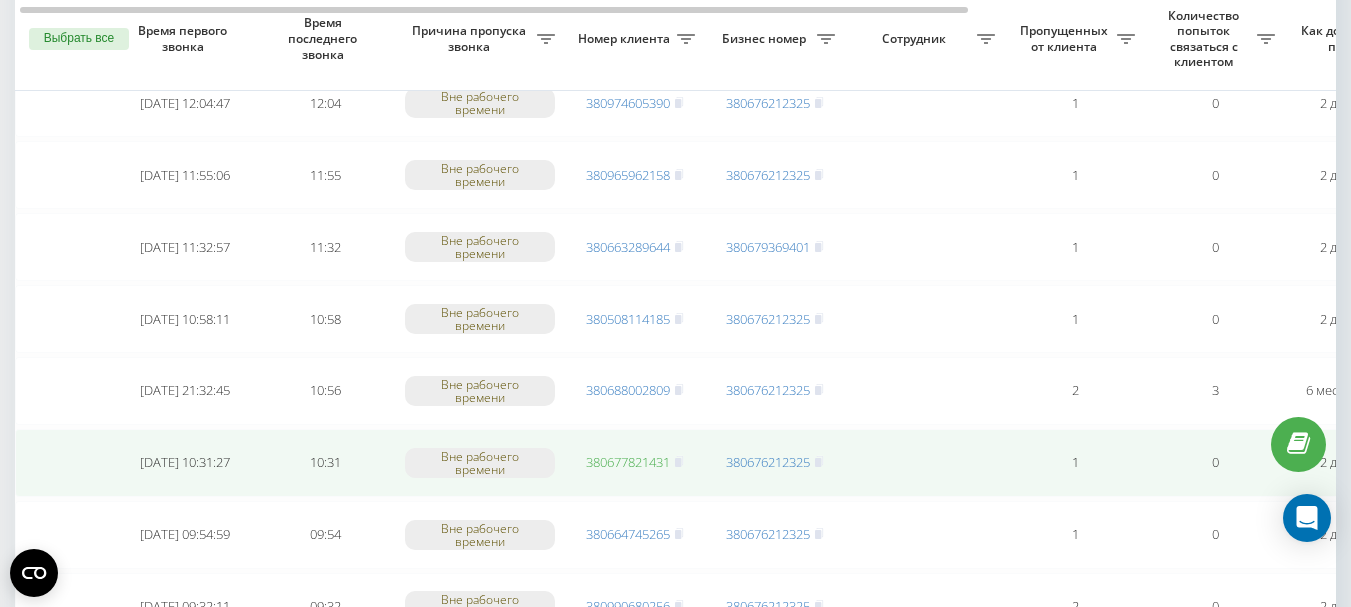 click on "380677821431" at bounding box center [628, 462] 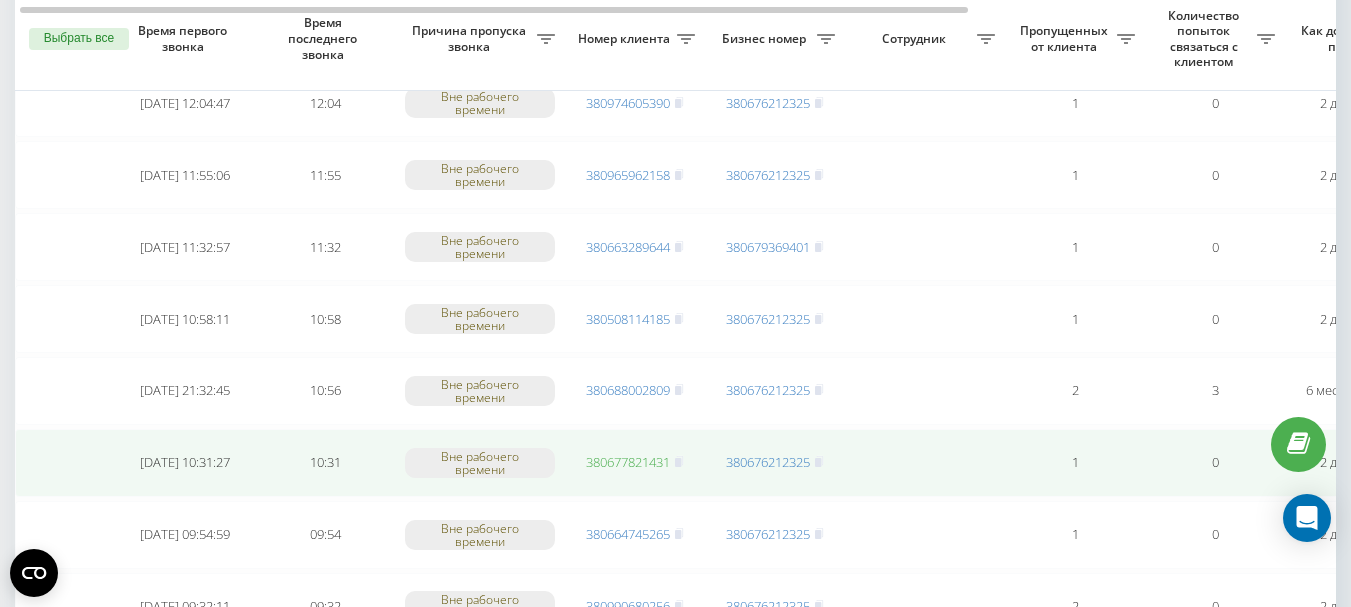 click on "380677821431" at bounding box center (628, 462) 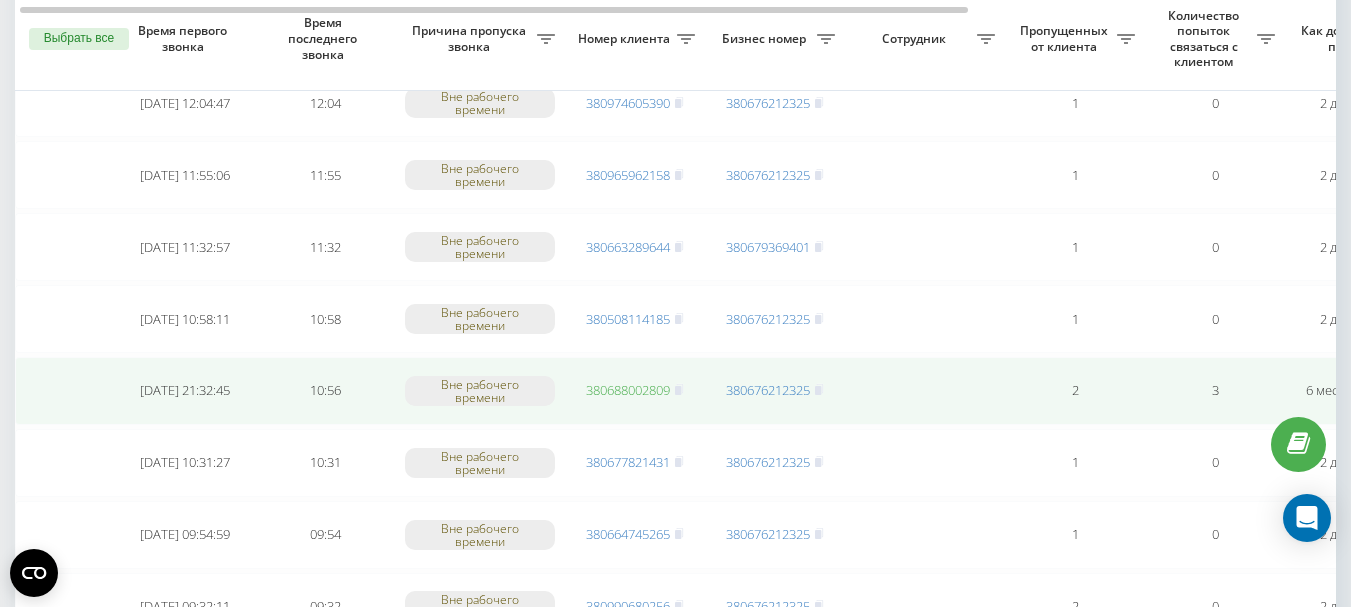 click on "380688002809" at bounding box center (628, 390) 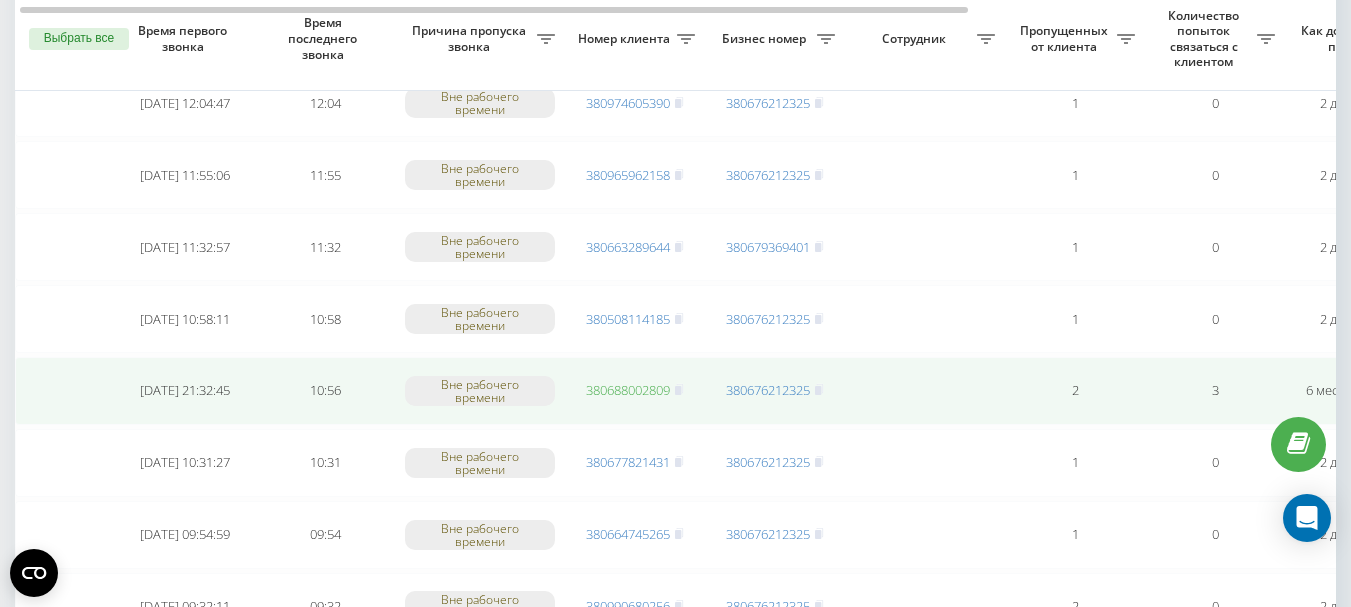 click on "380688002809" at bounding box center (628, 390) 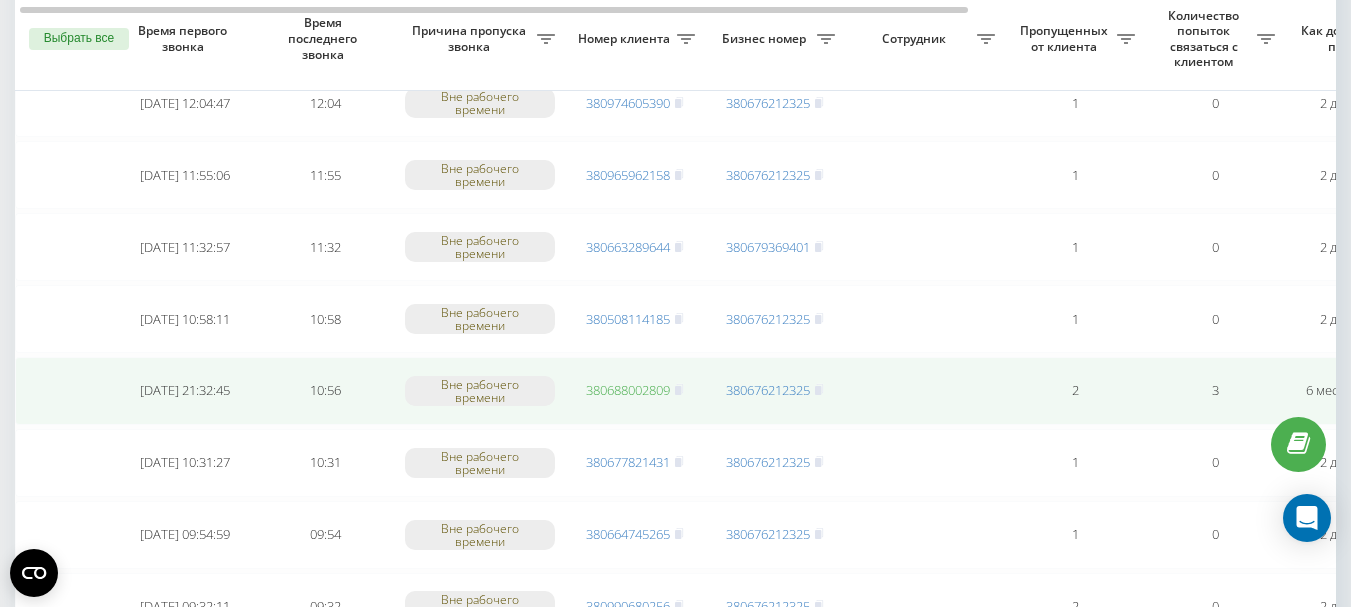click on "380688002809" at bounding box center (628, 390) 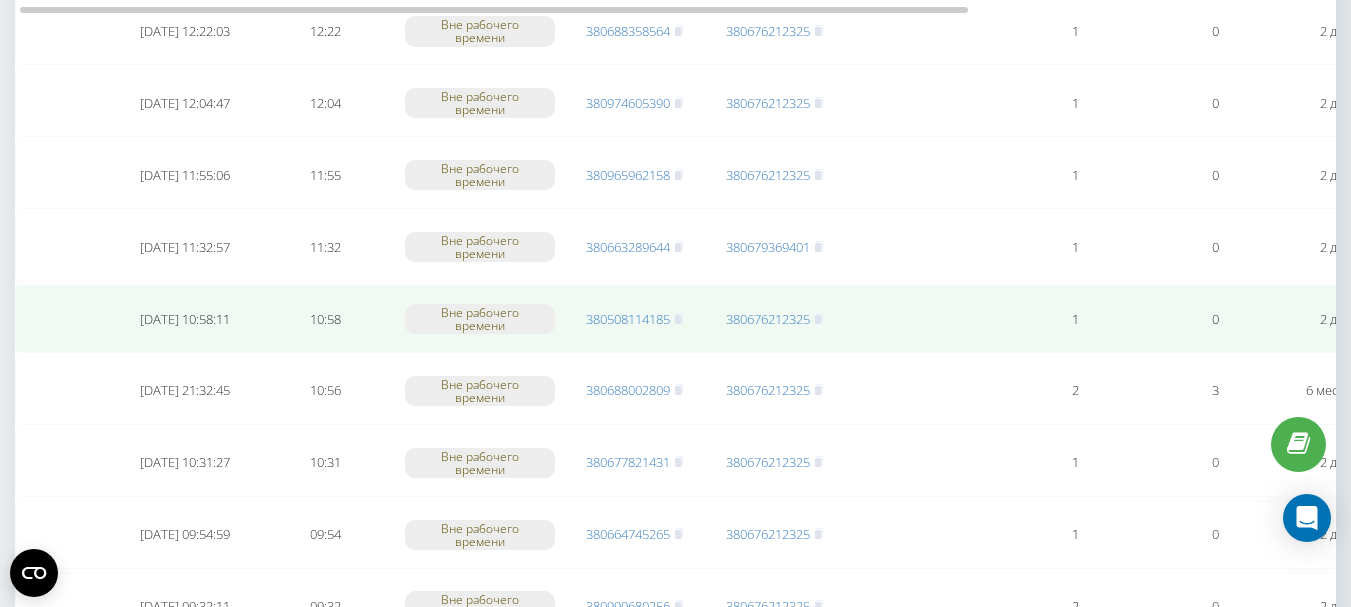 scroll, scrollTop: 2980, scrollLeft: 0, axis: vertical 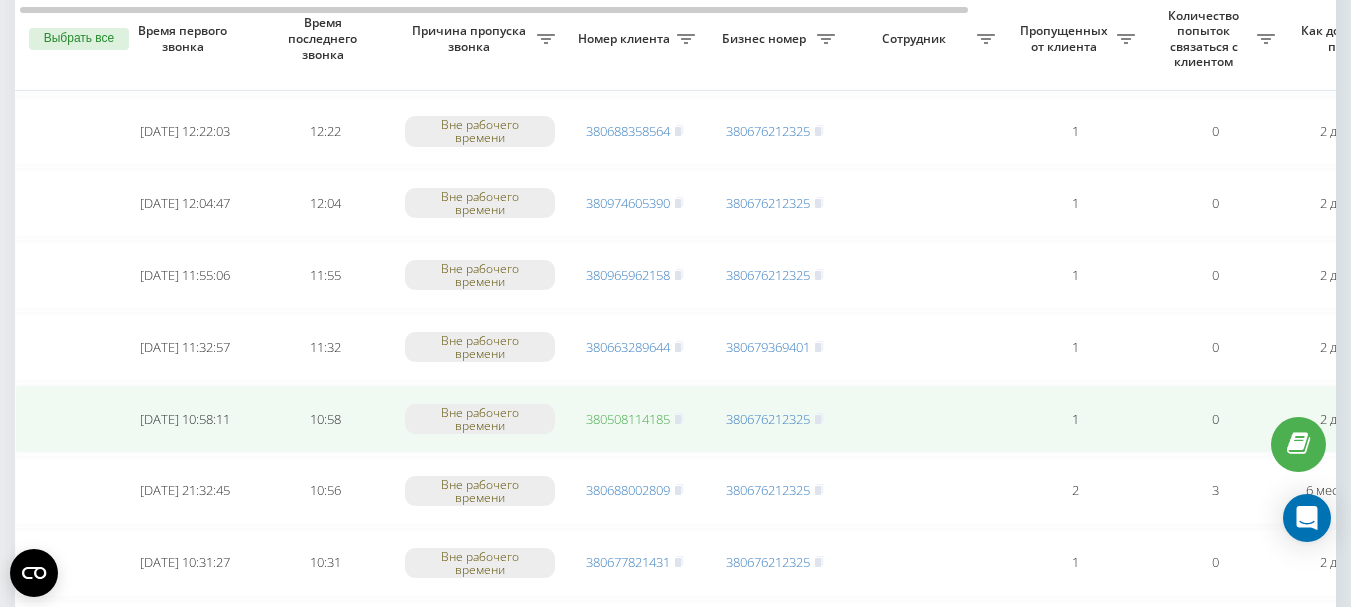 click on "380508114185" at bounding box center (628, 419) 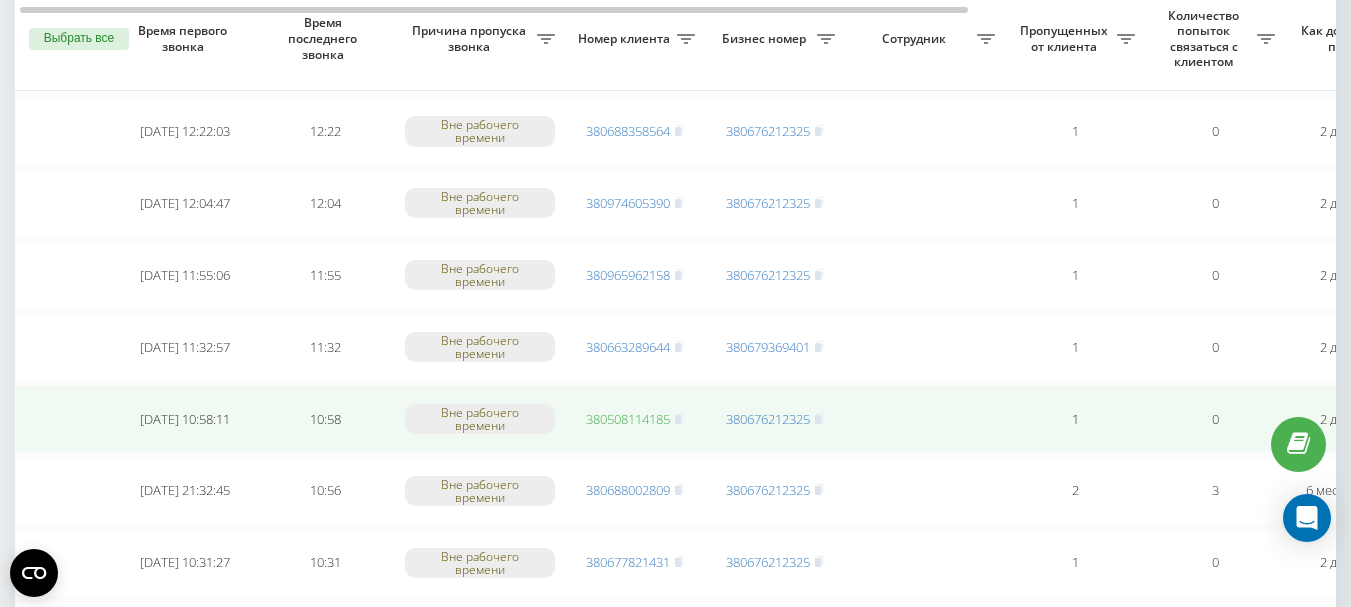 click on "380508114185" at bounding box center (628, 419) 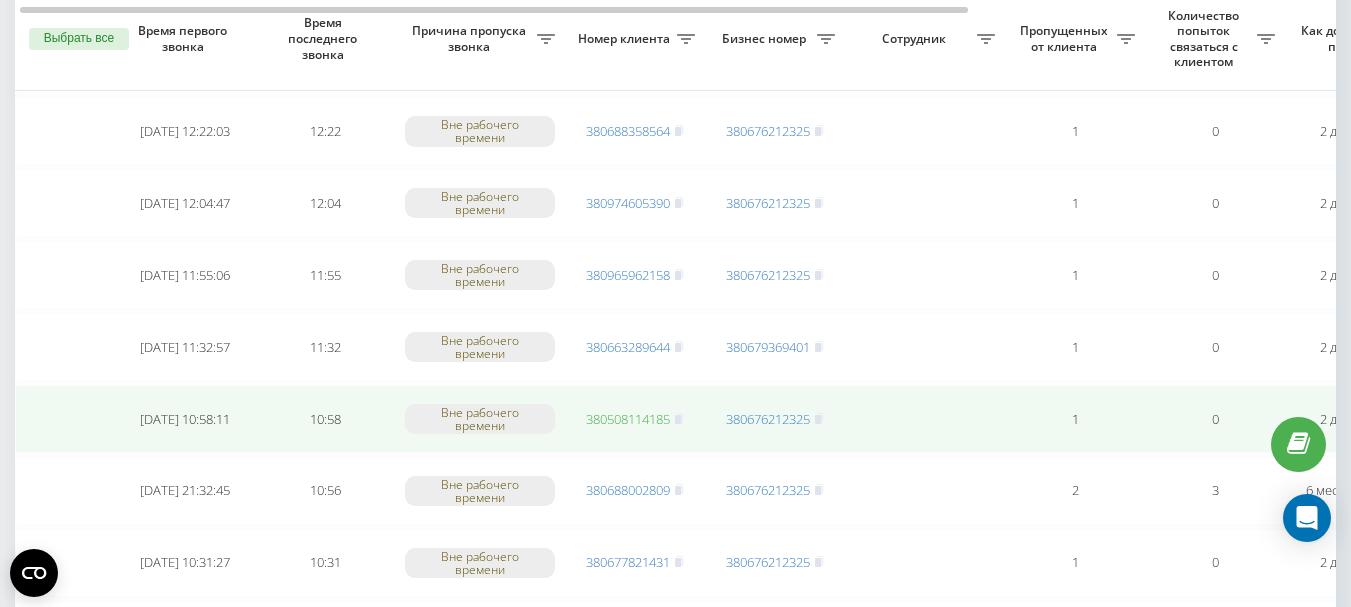 click on "380508114185" at bounding box center [628, 419] 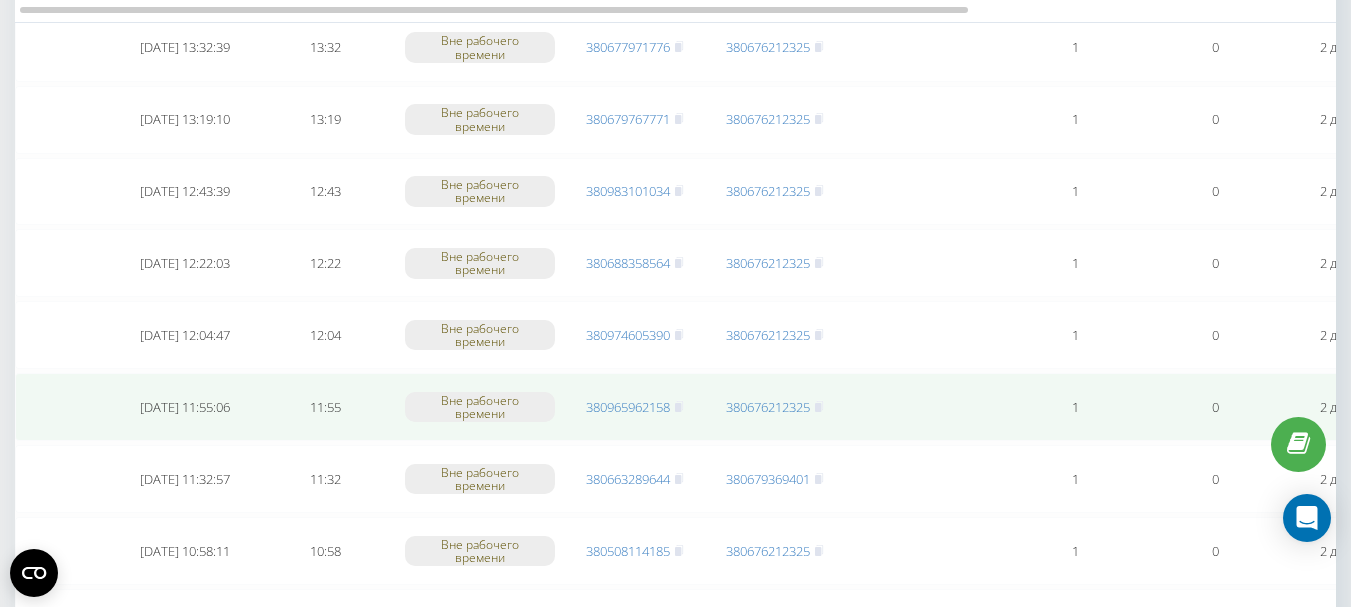 scroll, scrollTop: 2780, scrollLeft: 0, axis: vertical 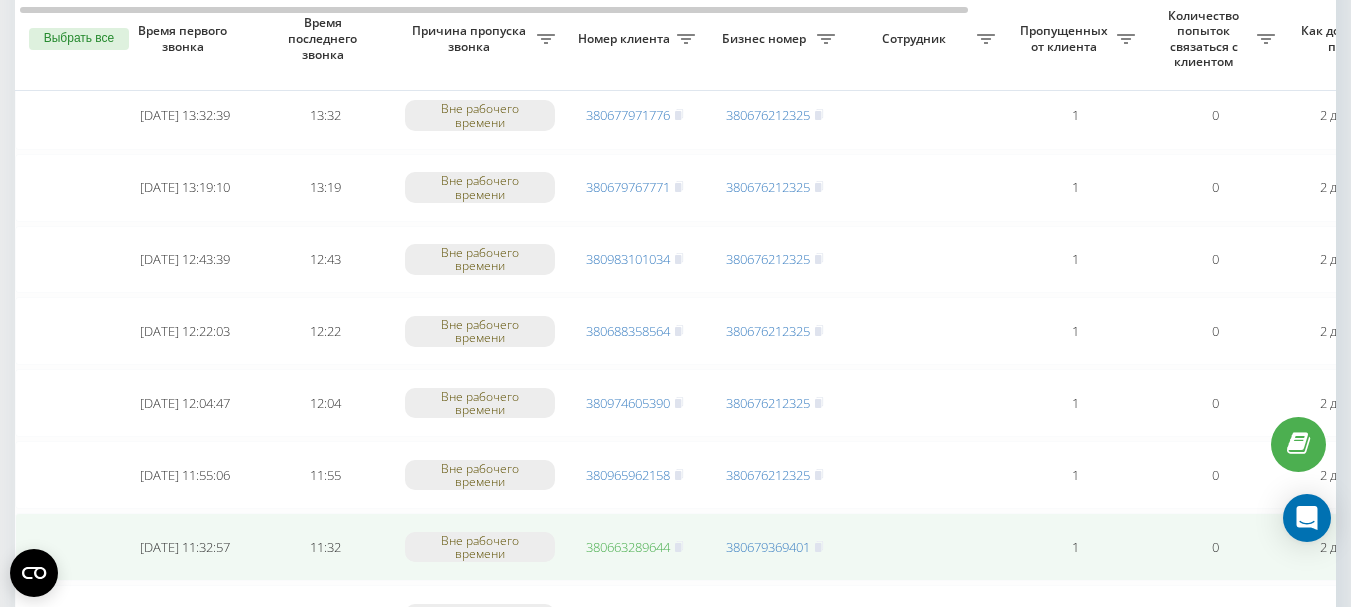 click on "380663289644" at bounding box center (628, 547) 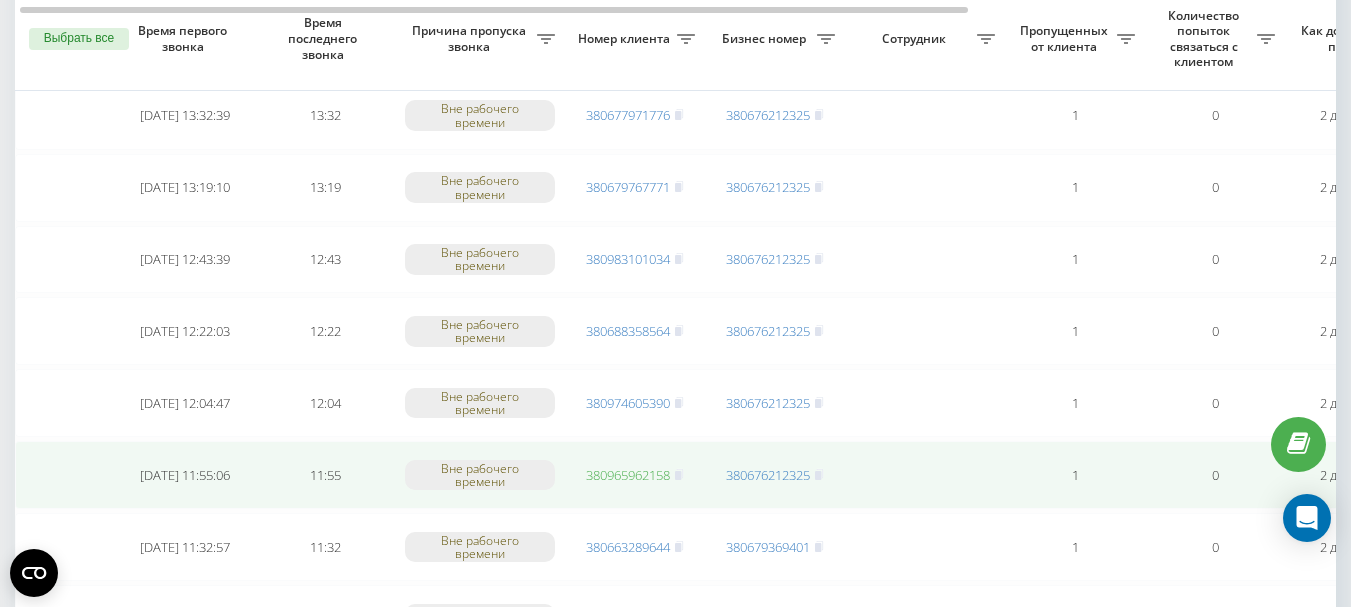 click on "380965962158" at bounding box center (628, 475) 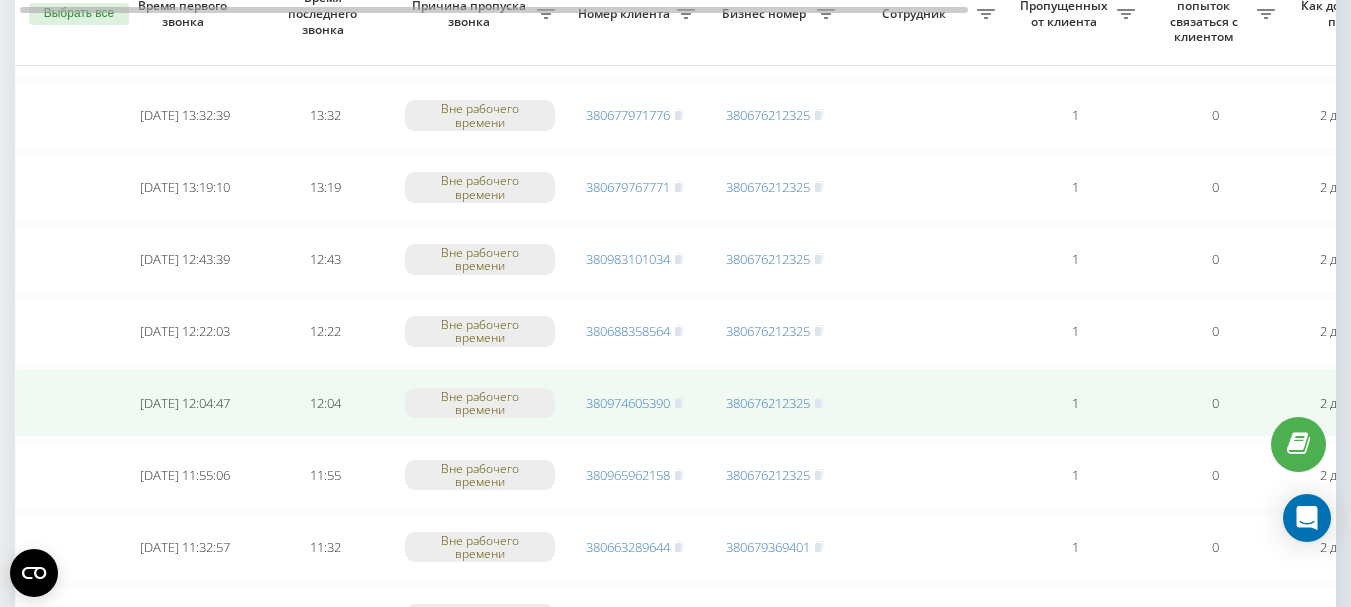 scroll, scrollTop: 2680, scrollLeft: 0, axis: vertical 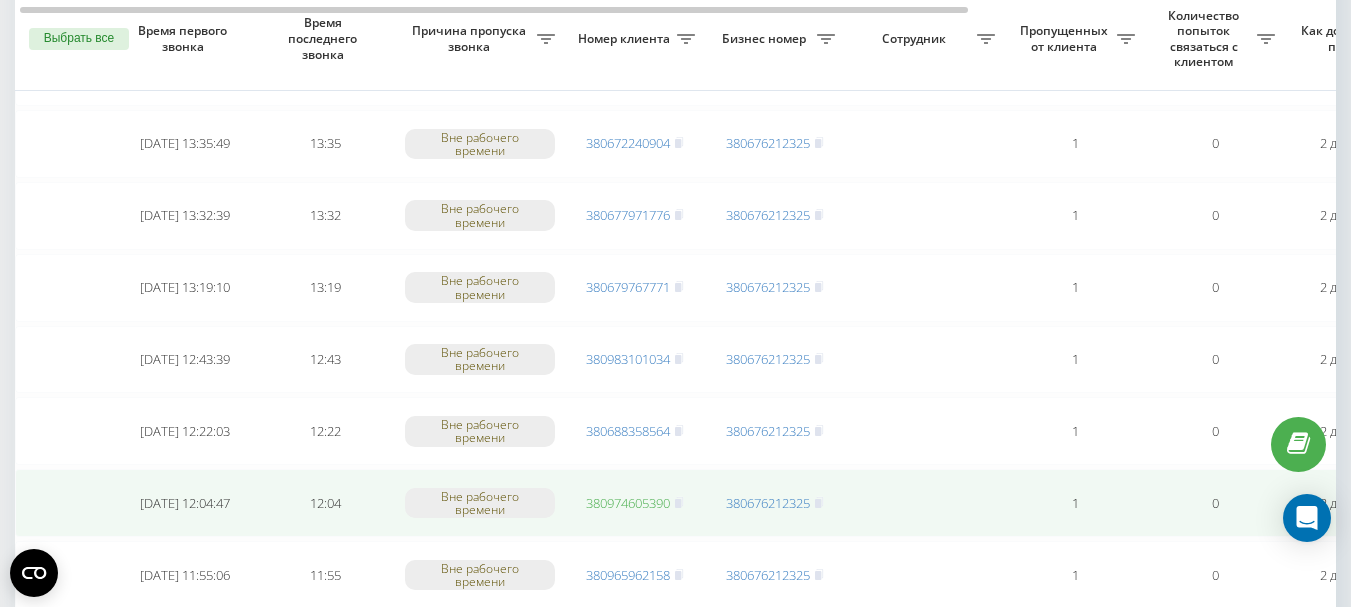 click on "380974605390" at bounding box center [628, 503] 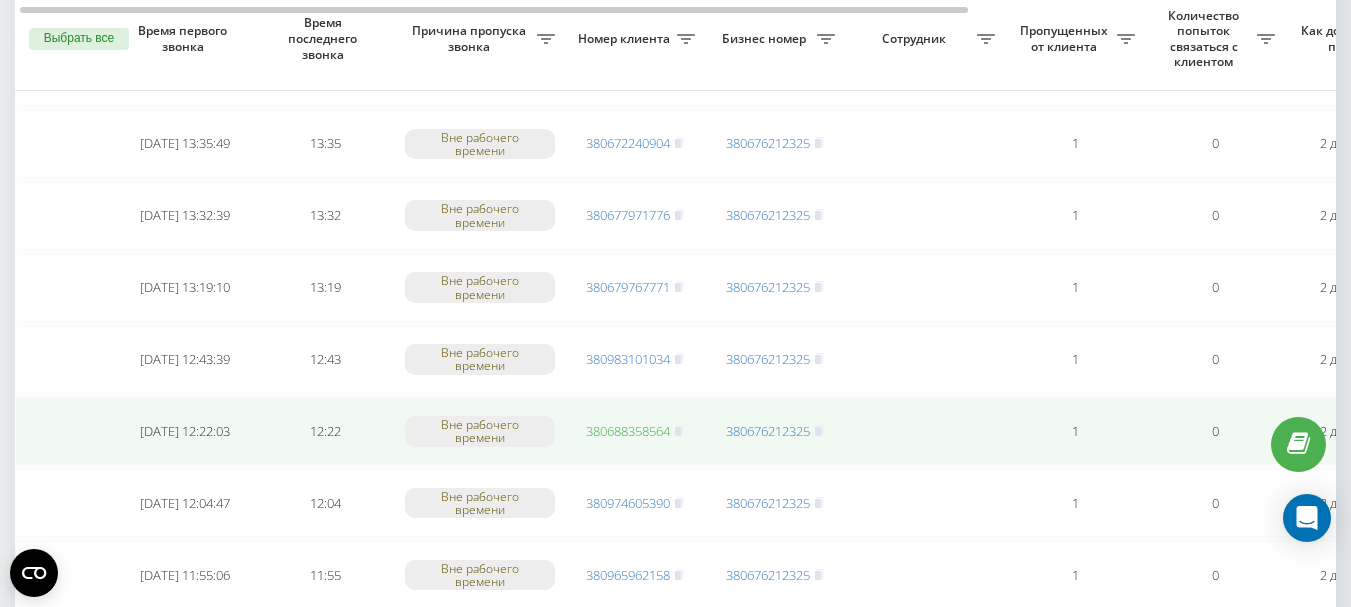 click on "380688358564" at bounding box center (628, 431) 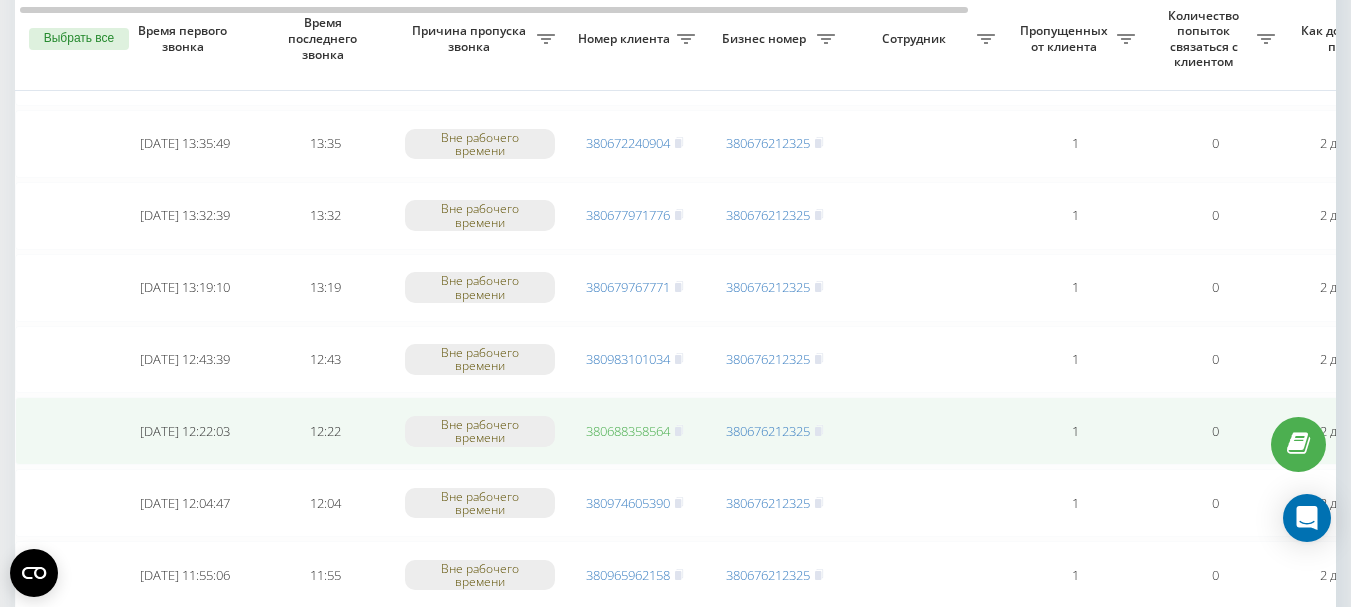 click on "380688358564" at bounding box center (628, 431) 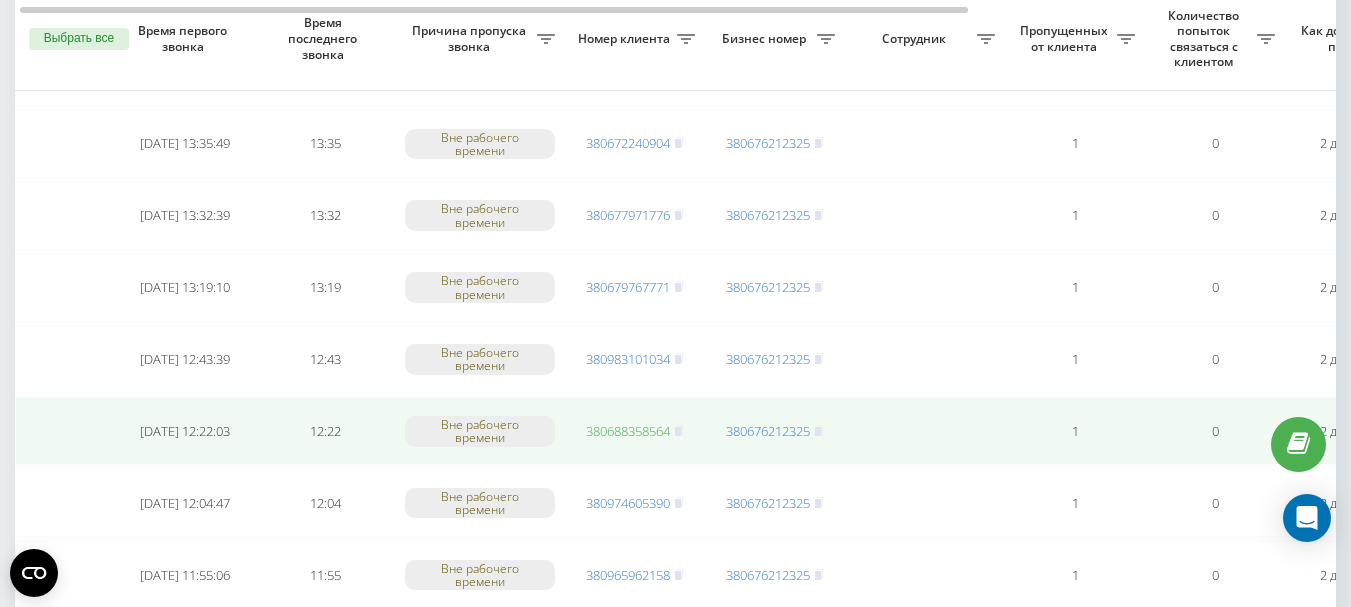 click on "380688358564" at bounding box center (628, 431) 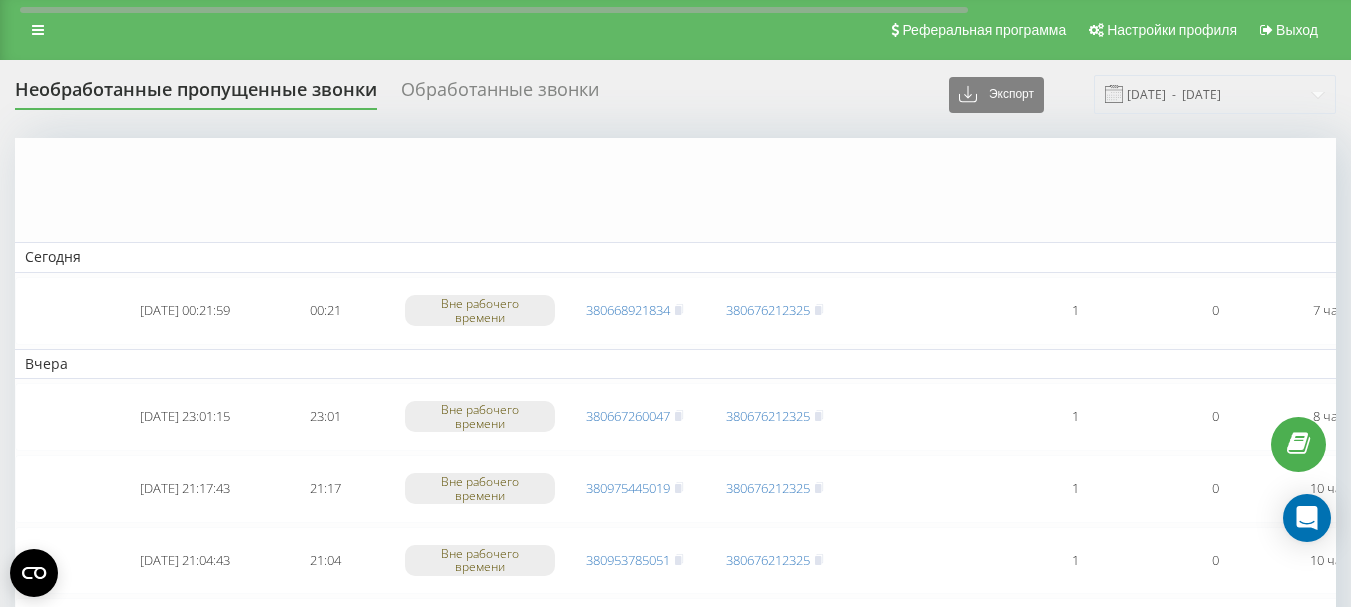 scroll, scrollTop: 2680, scrollLeft: 0, axis: vertical 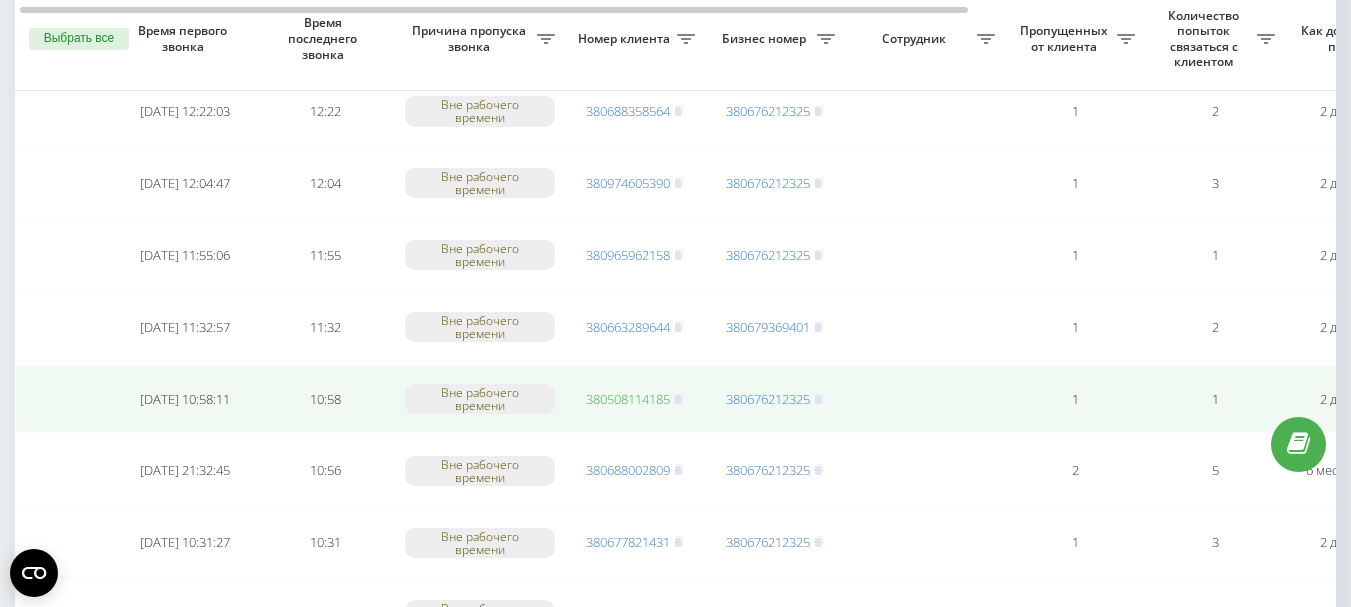 click on "380508114185" at bounding box center (628, 399) 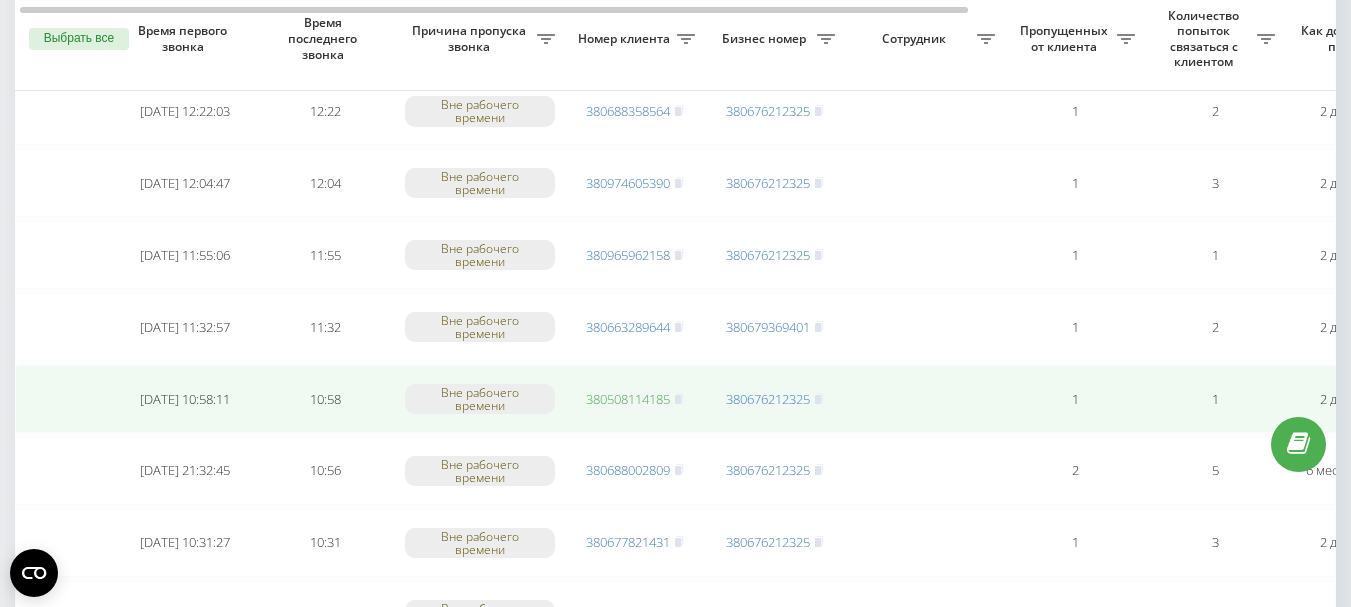 click on "380508114185" at bounding box center (628, 399) 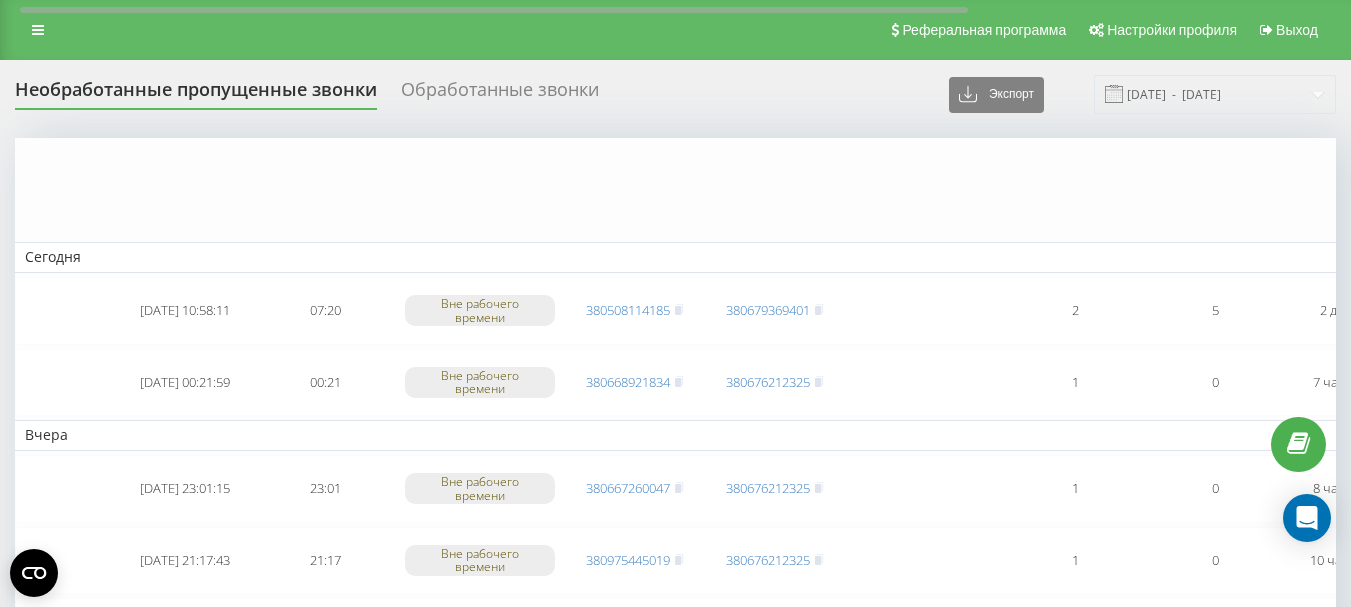 scroll, scrollTop: 3000, scrollLeft: 0, axis: vertical 